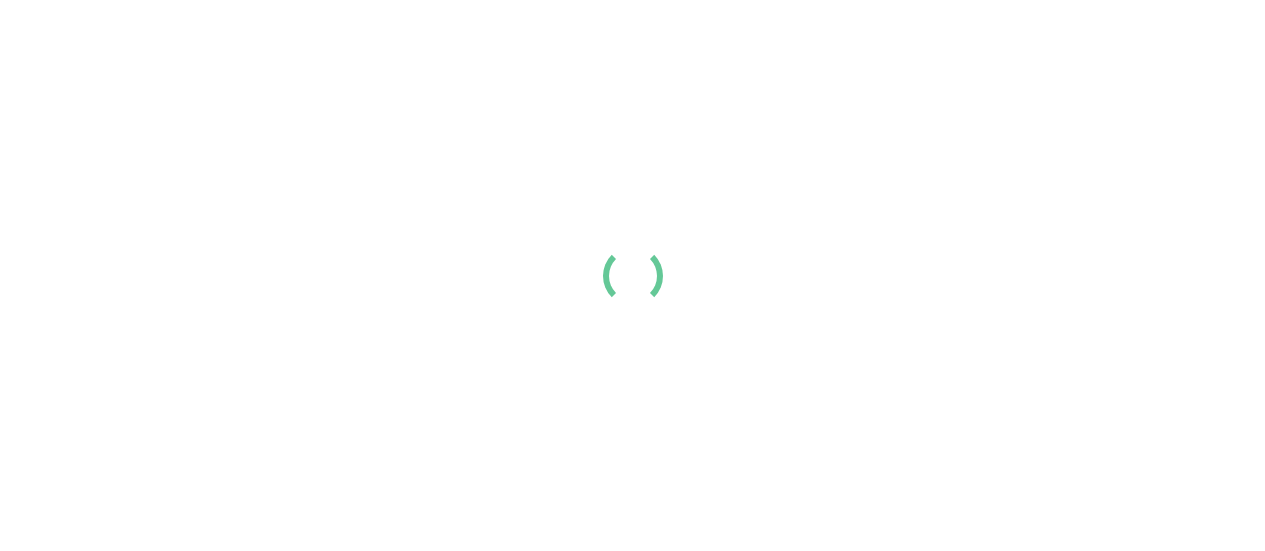 scroll, scrollTop: 0, scrollLeft: 0, axis: both 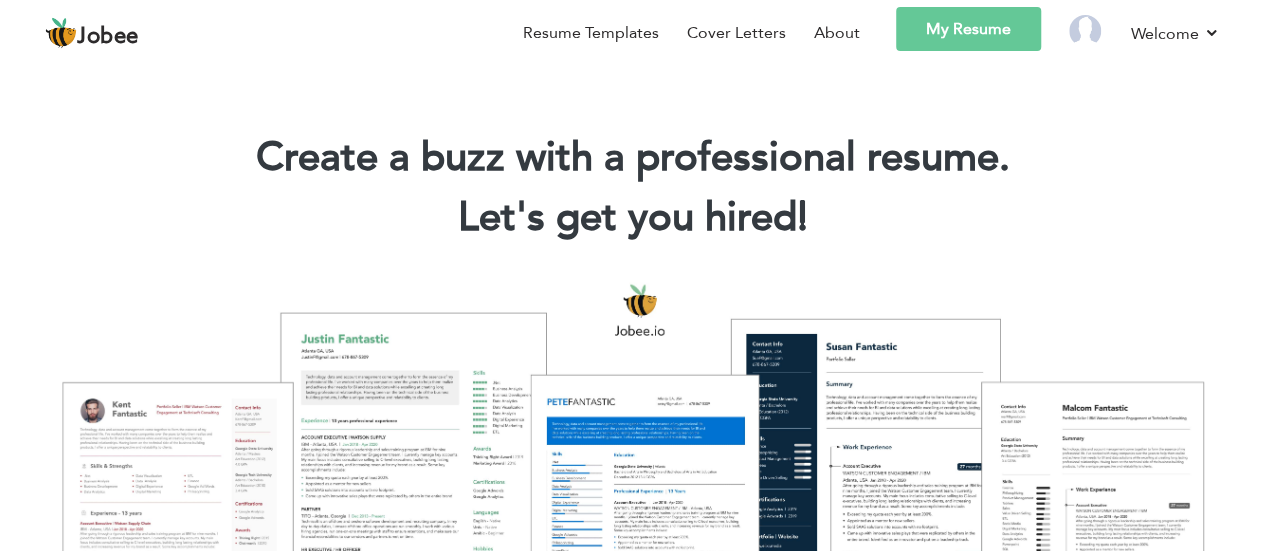 click on "My Resume" at bounding box center [968, 29] 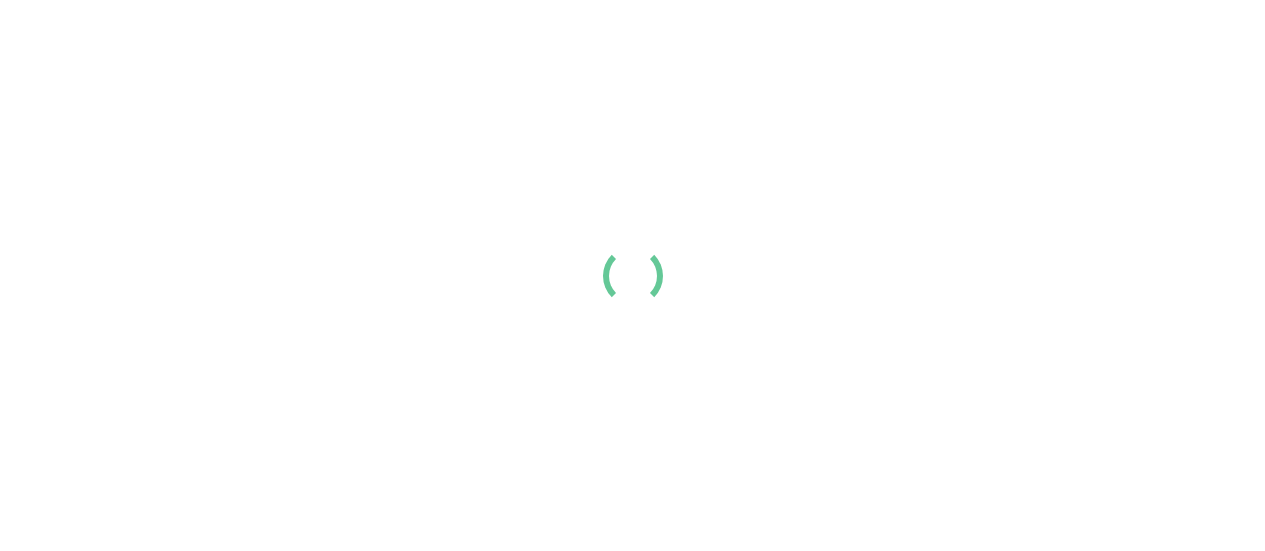 scroll, scrollTop: 0, scrollLeft: 0, axis: both 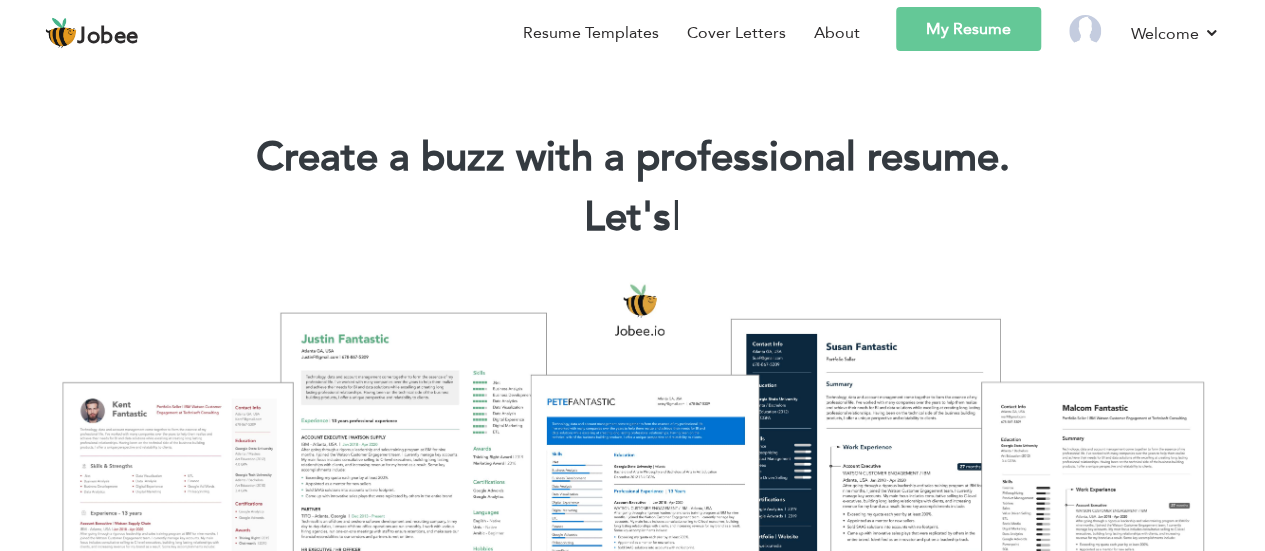 click on "My Resume" at bounding box center [968, 29] 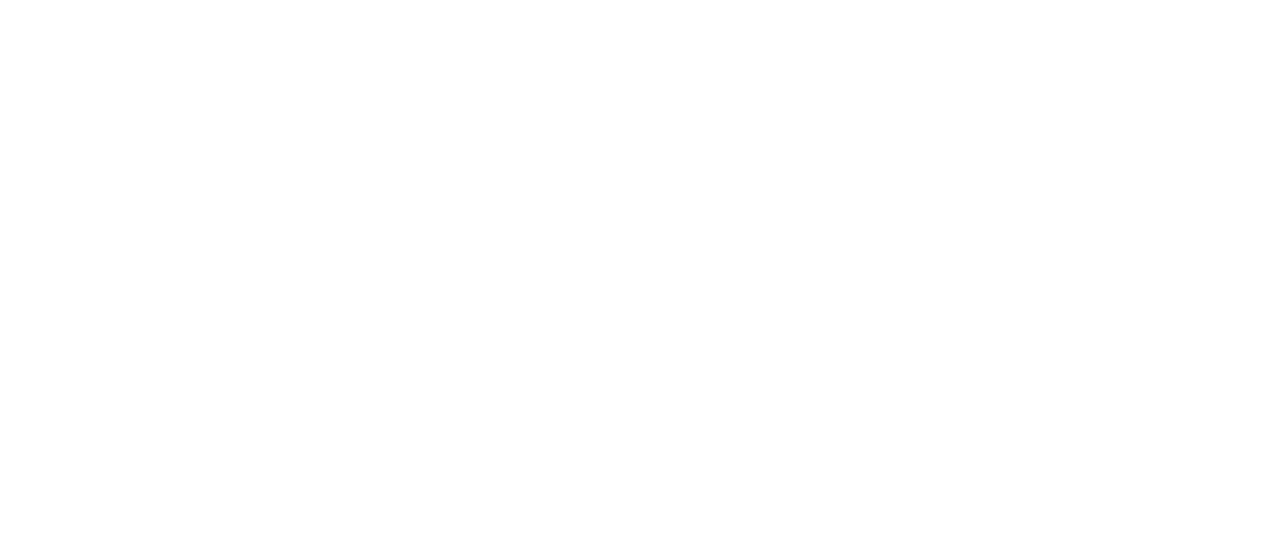 scroll, scrollTop: 0, scrollLeft: 0, axis: both 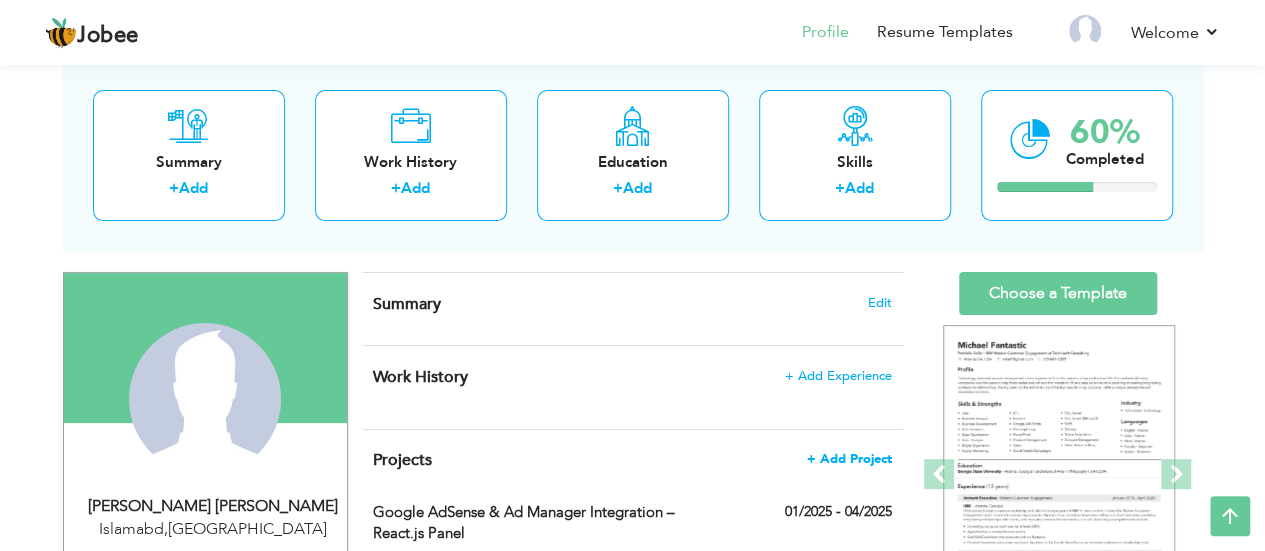 click on "+ Add Project" at bounding box center (849, 459) 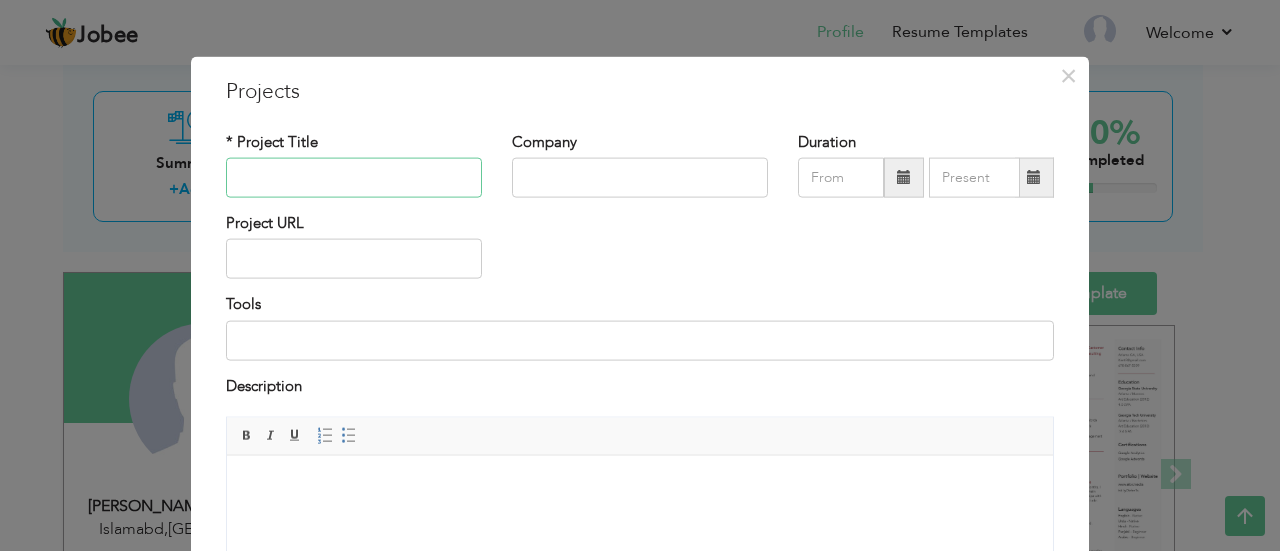 click at bounding box center [354, 178] 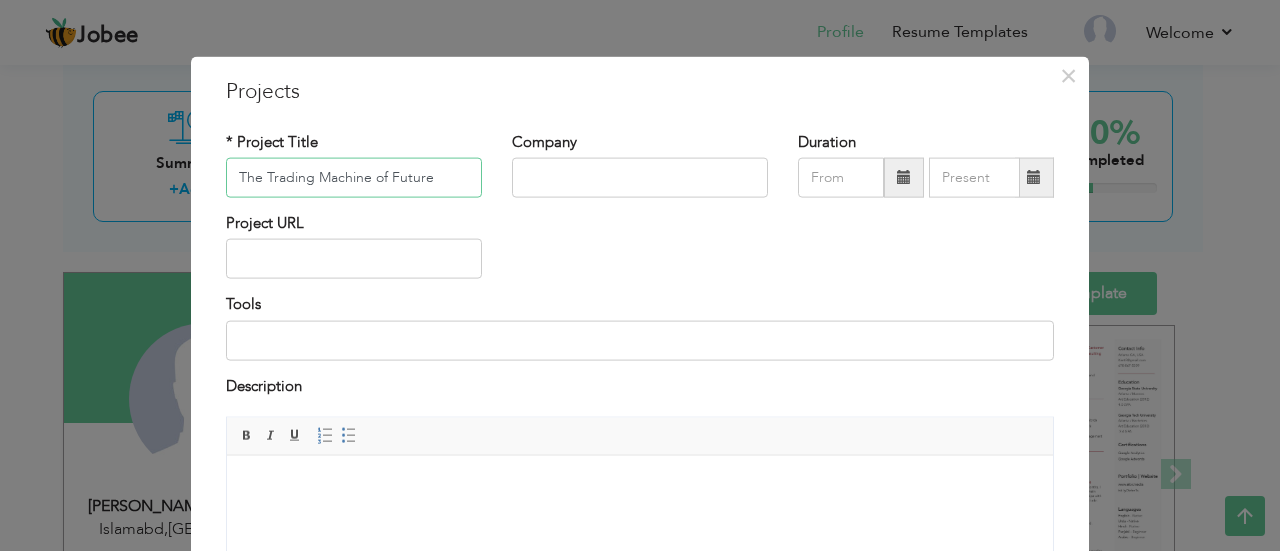 type on "The Trading Machine of Future" 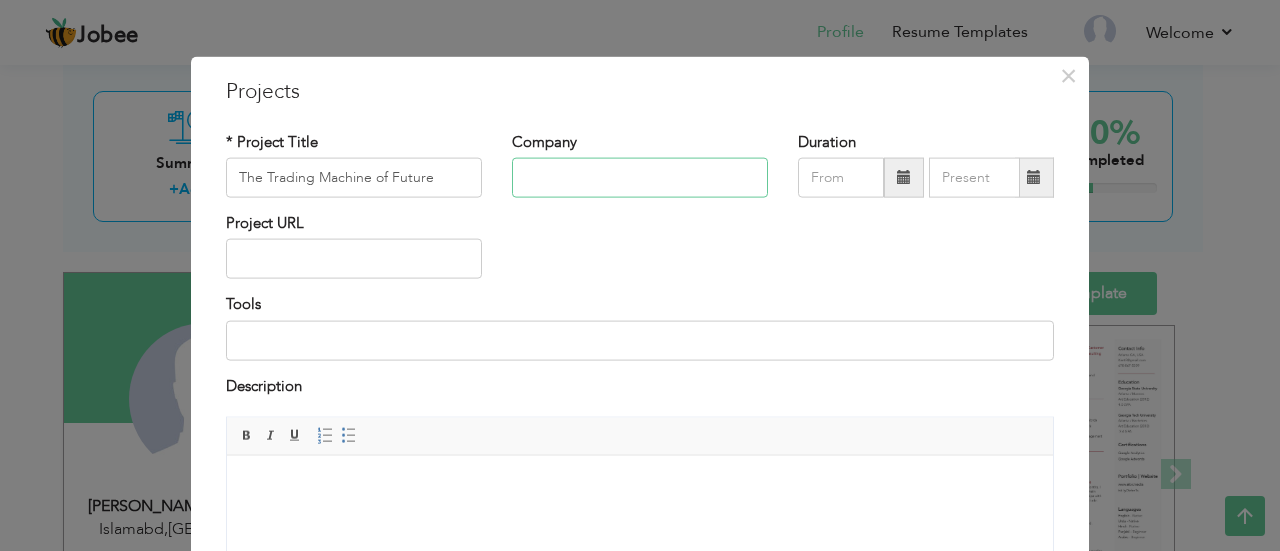 click at bounding box center [640, 178] 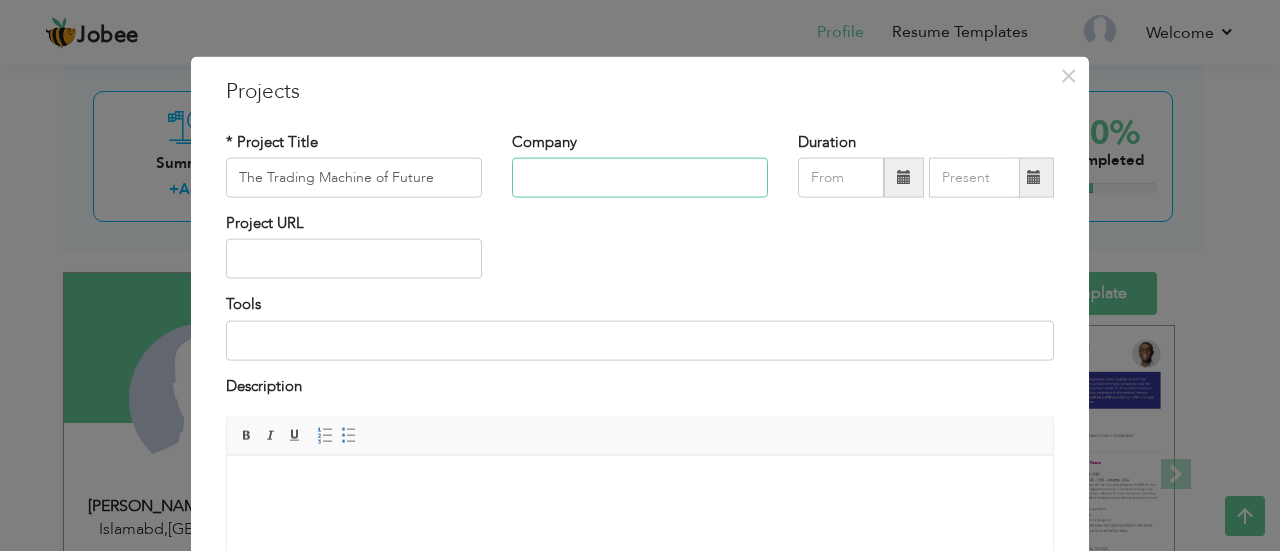 type on "P" 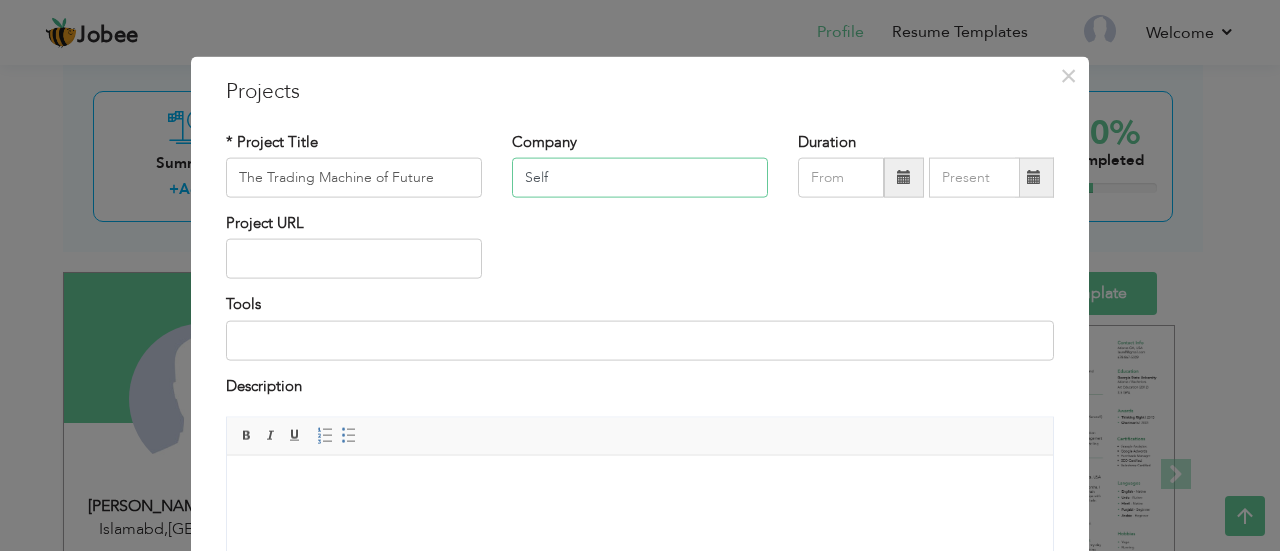 type on "Self" 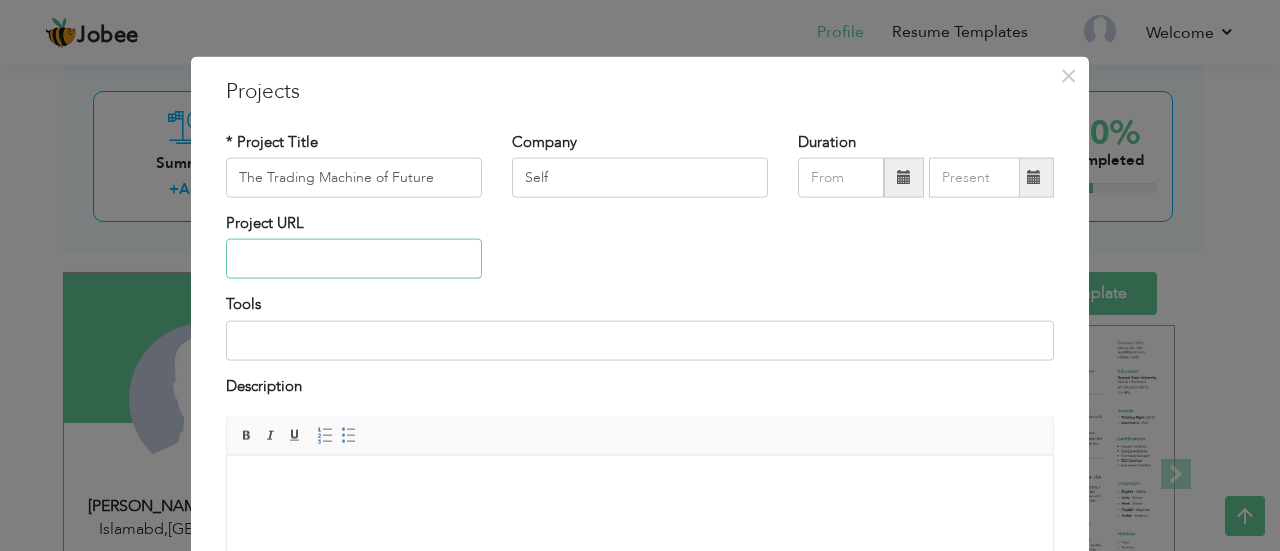 click at bounding box center (354, 259) 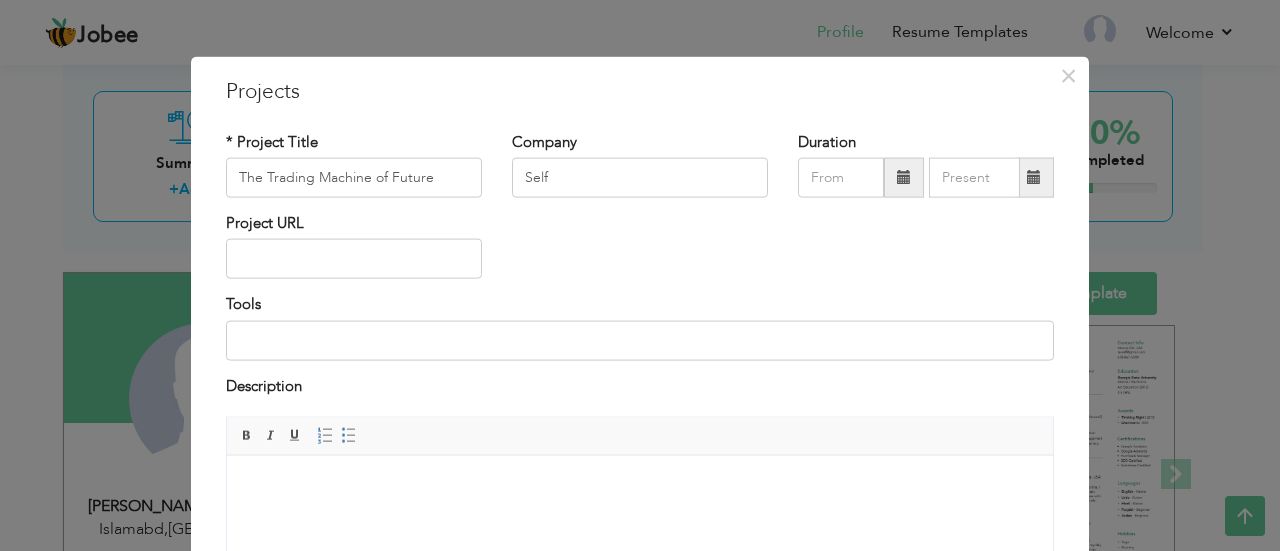 click at bounding box center [640, 485] 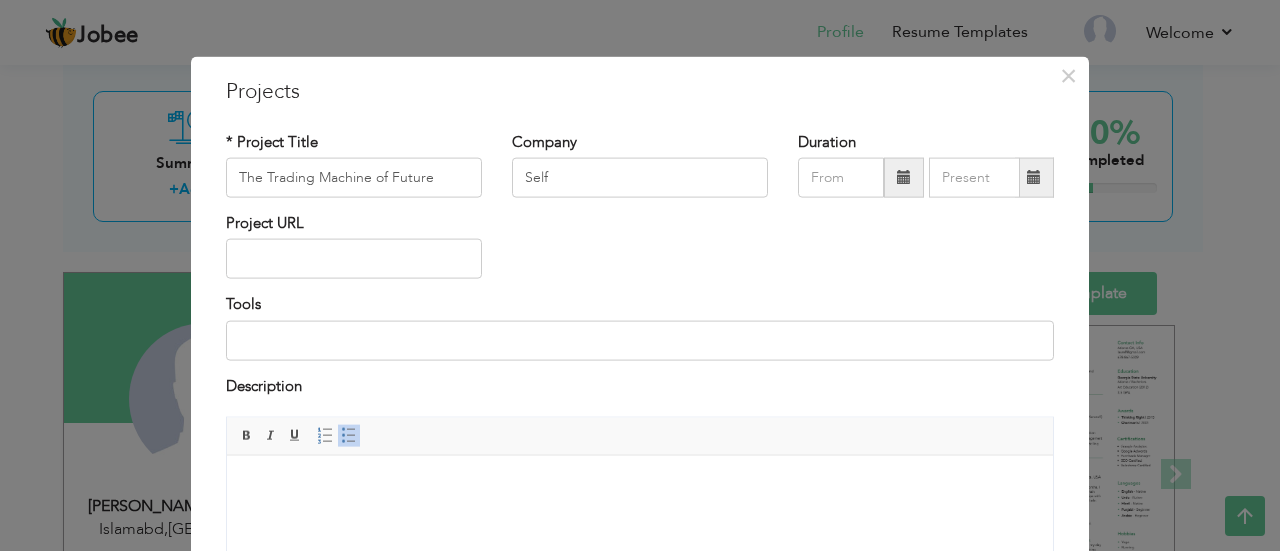 scroll, scrollTop: 53, scrollLeft: 0, axis: vertical 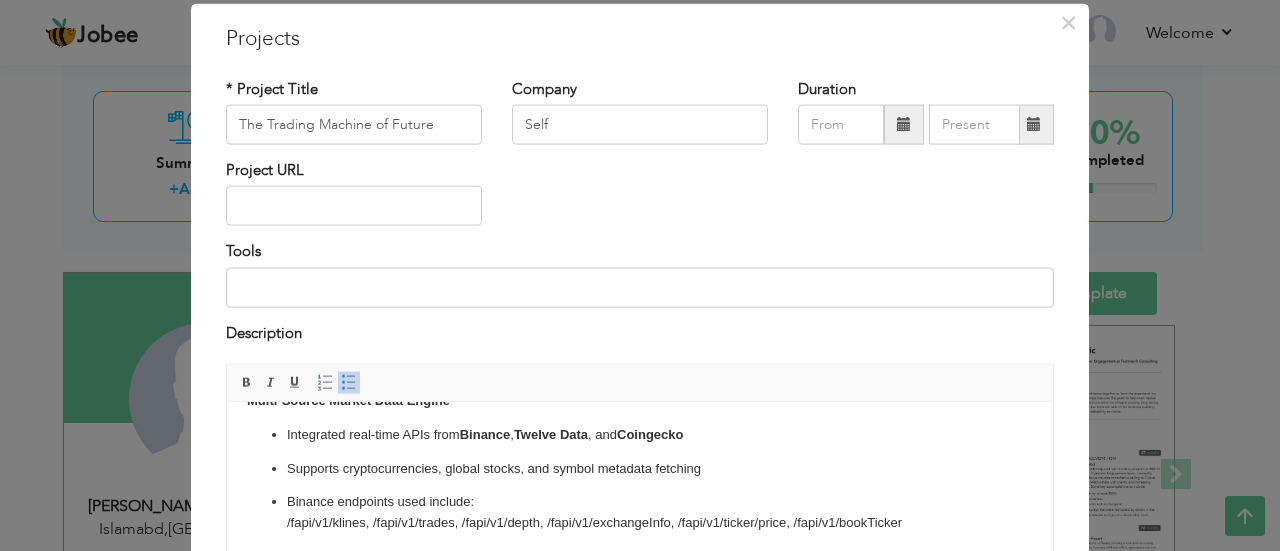 drag, startPoint x: 1049, startPoint y: 453, endPoint x: 1274, endPoint y: 921, distance: 519.2774 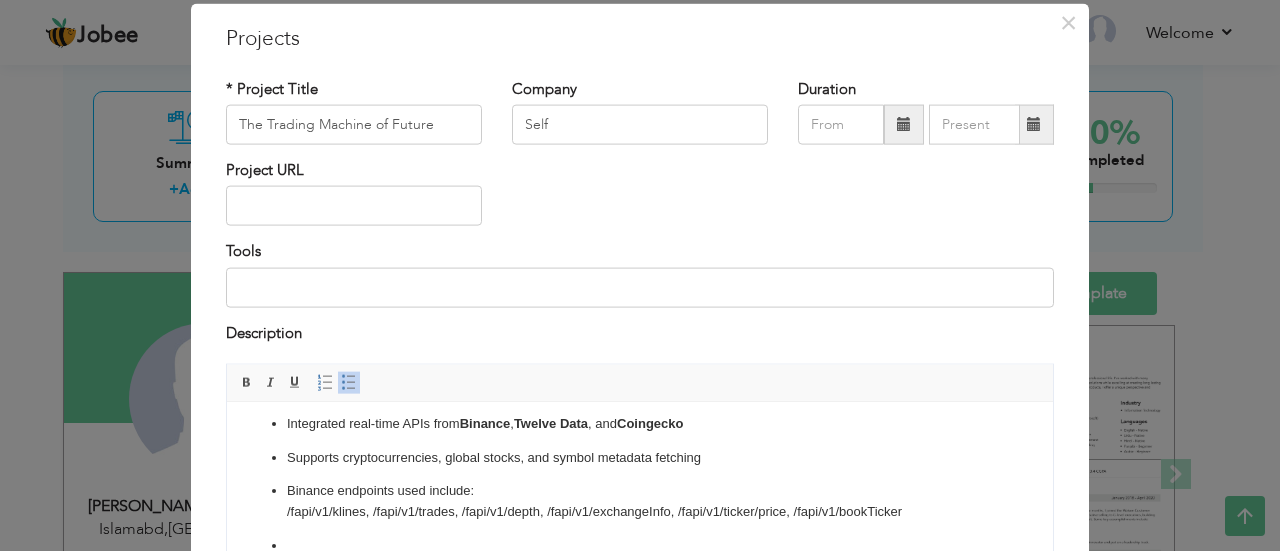 click at bounding box center [640, 545] 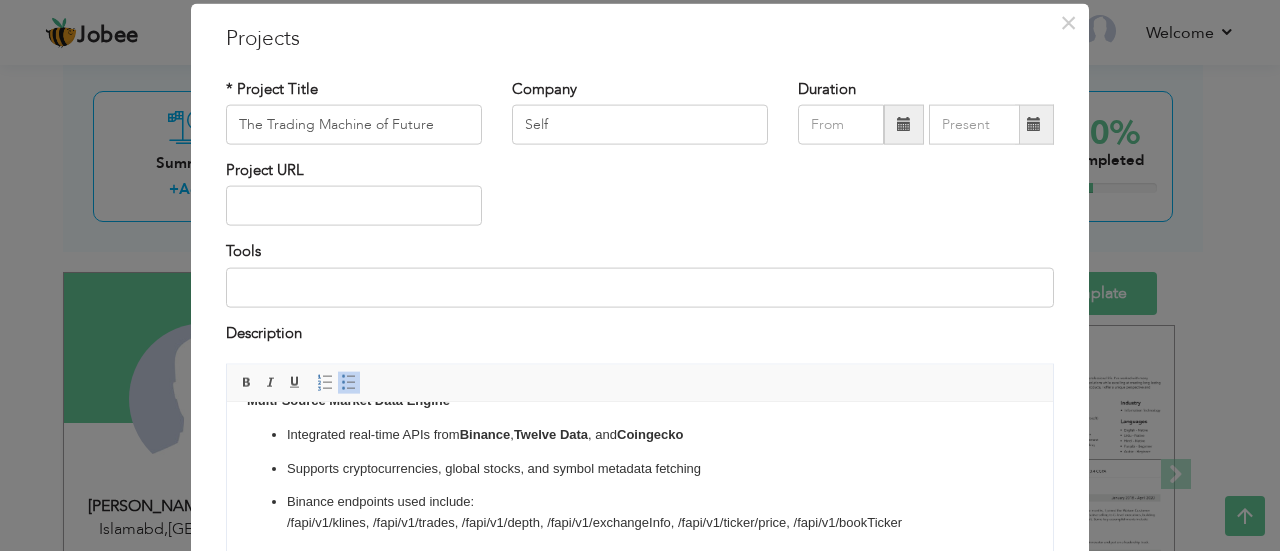 type 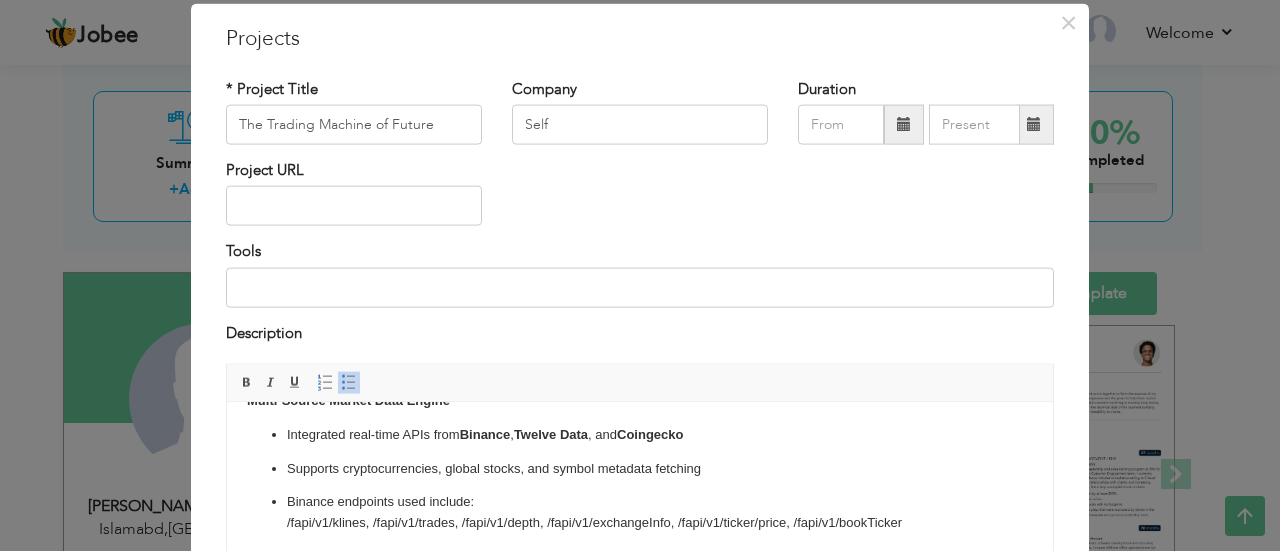 click on "Binance endpoints used include: /fapi/v1/klines, /fapi/v1/trades, /fapi/v1/depth, /fapi/v1/exchangeInfo, /fapi/v1/ticker/price, /fapi/v1/bookTicker" at bounding box center [640, 512] 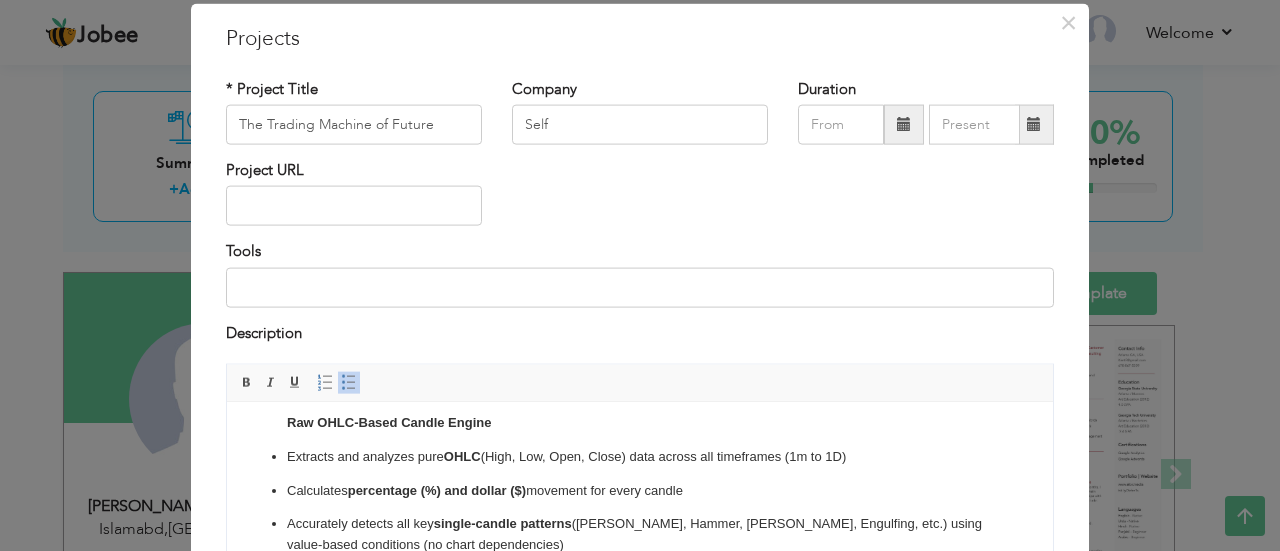 scroll, scrollTop: 300, scrollLeft: 0, axis: vertical 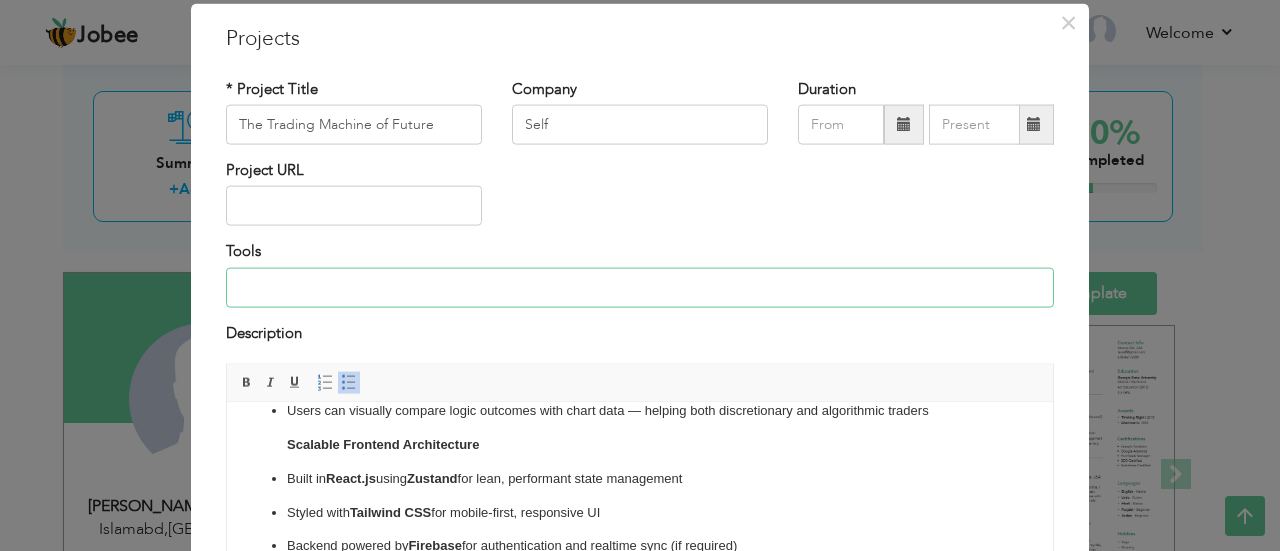 click at bounding box center [640, 287] 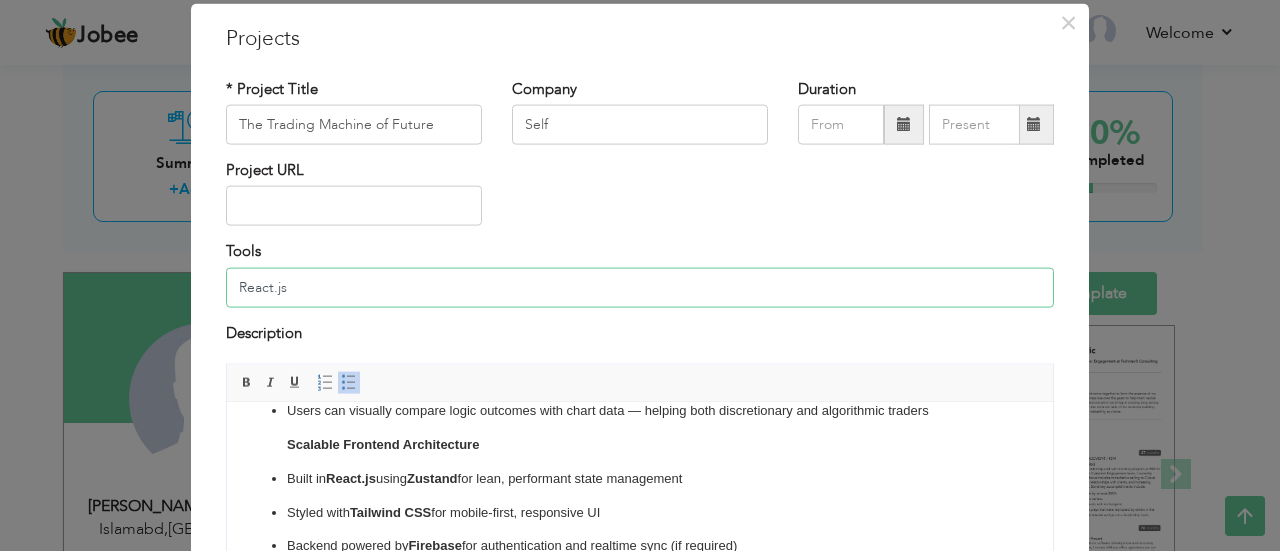 type on "React.js" 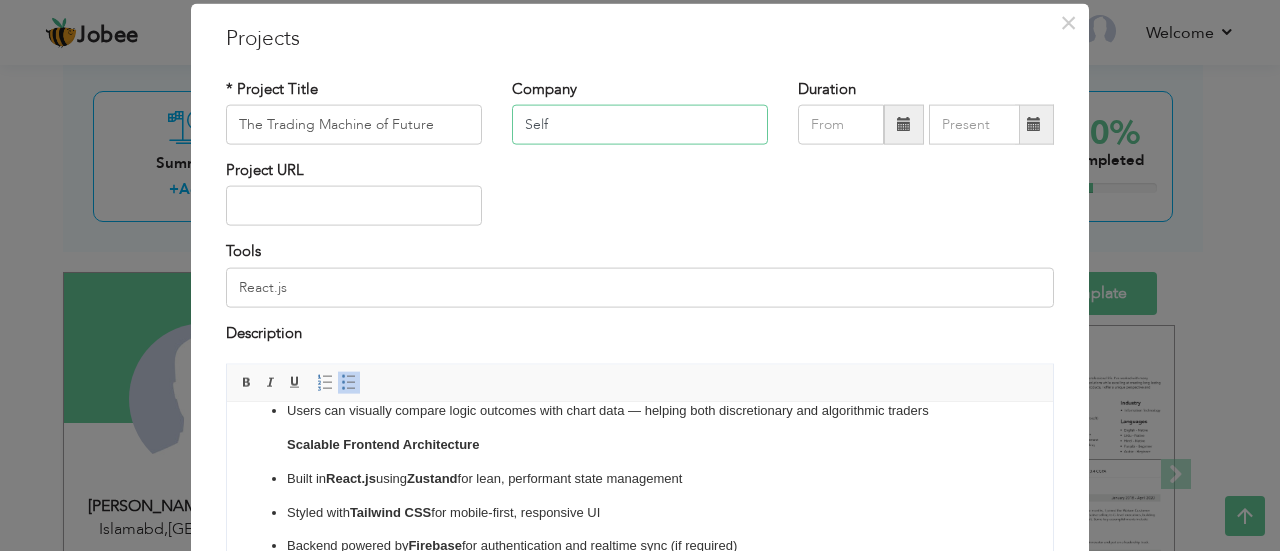 click on "Self" at bounding box center [640, 125] 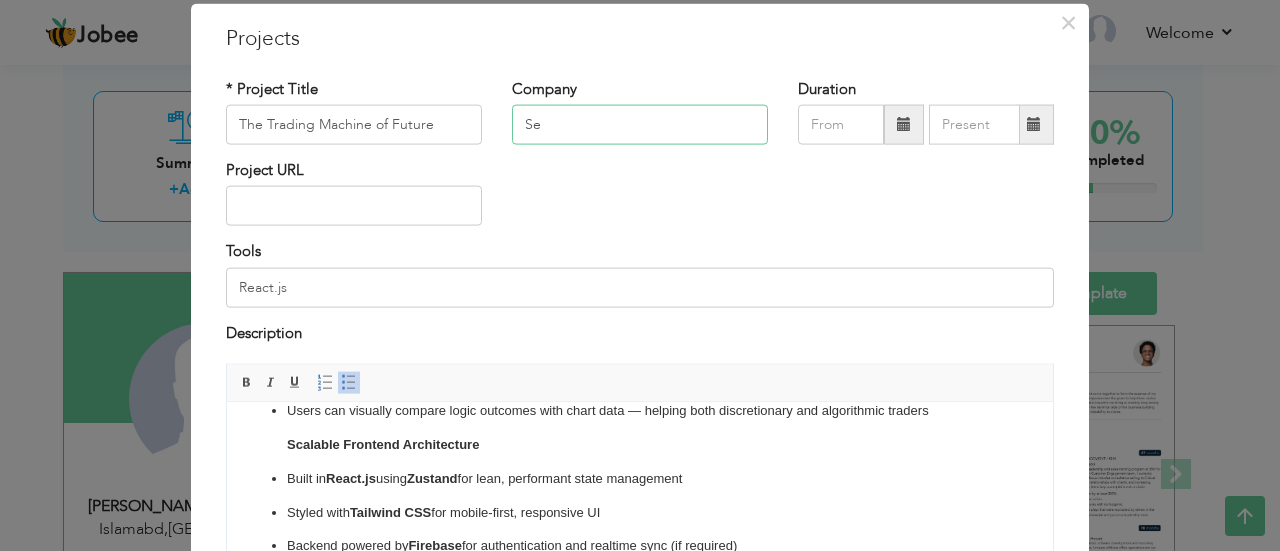 type on "S" 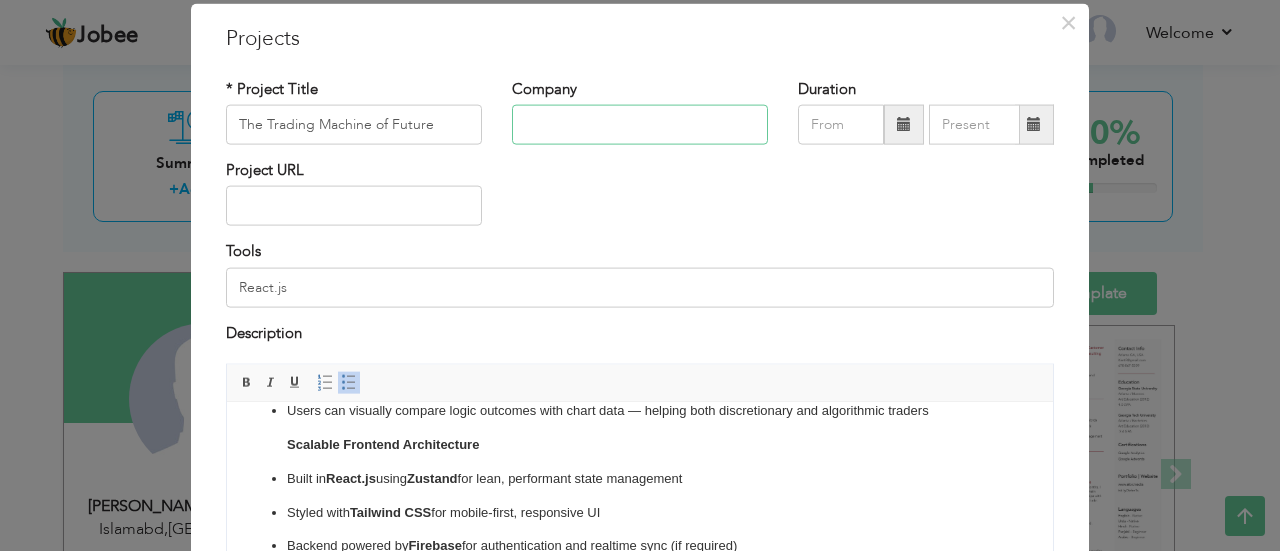 type 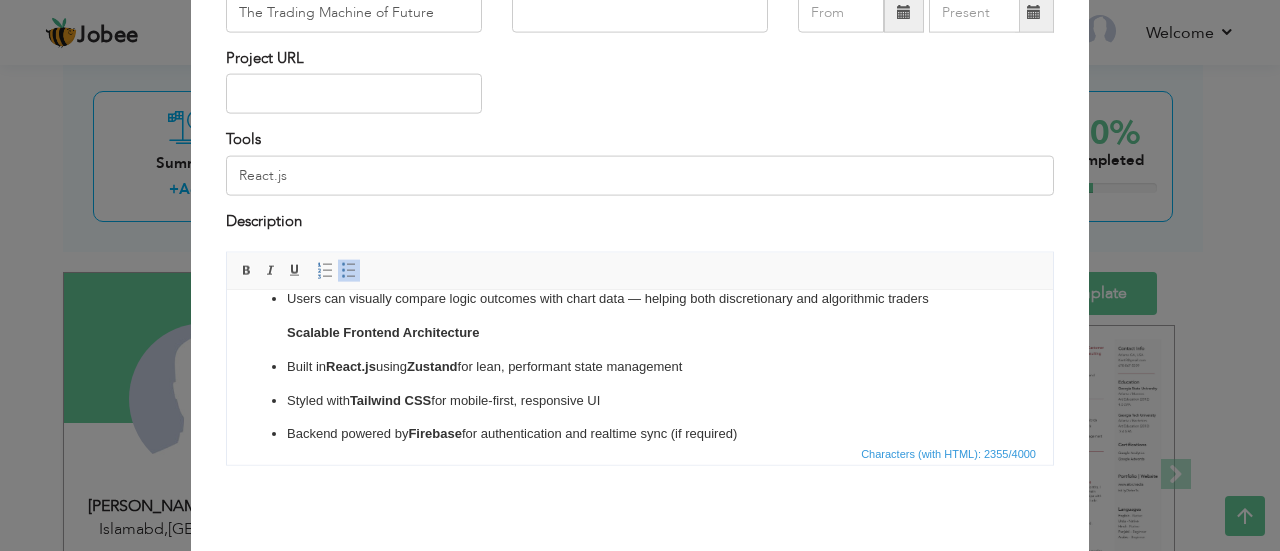 scroll, scrollTop: 168, scrollLeft: 0, axis: vertical 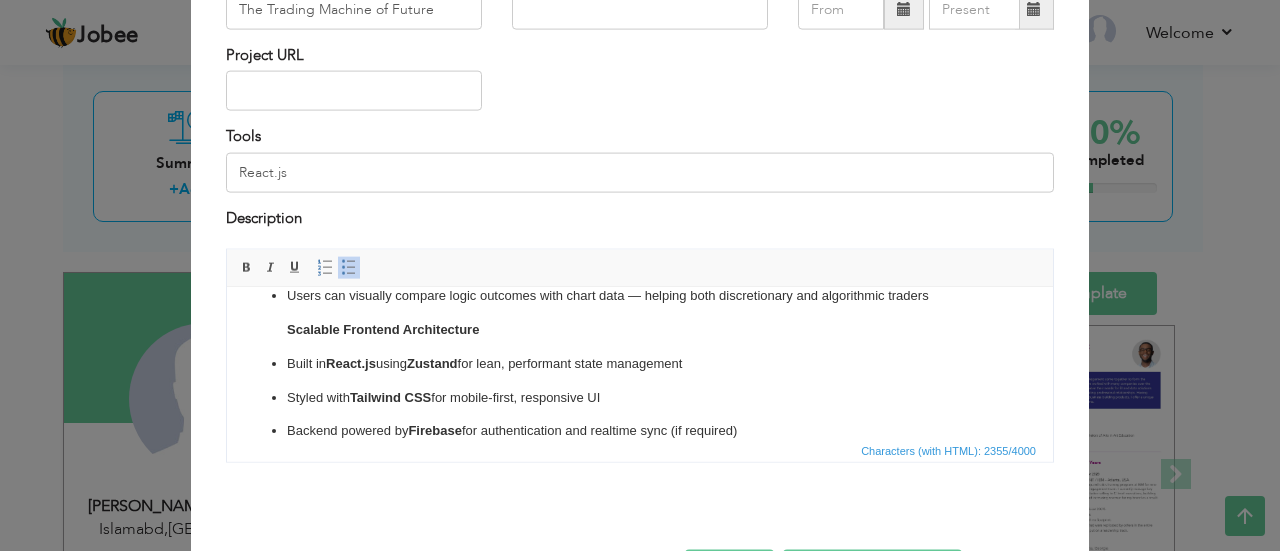 click on "Backend powered by  Firebase  for authentication and realtime sync (if required)" at bounding box center (640, 430) 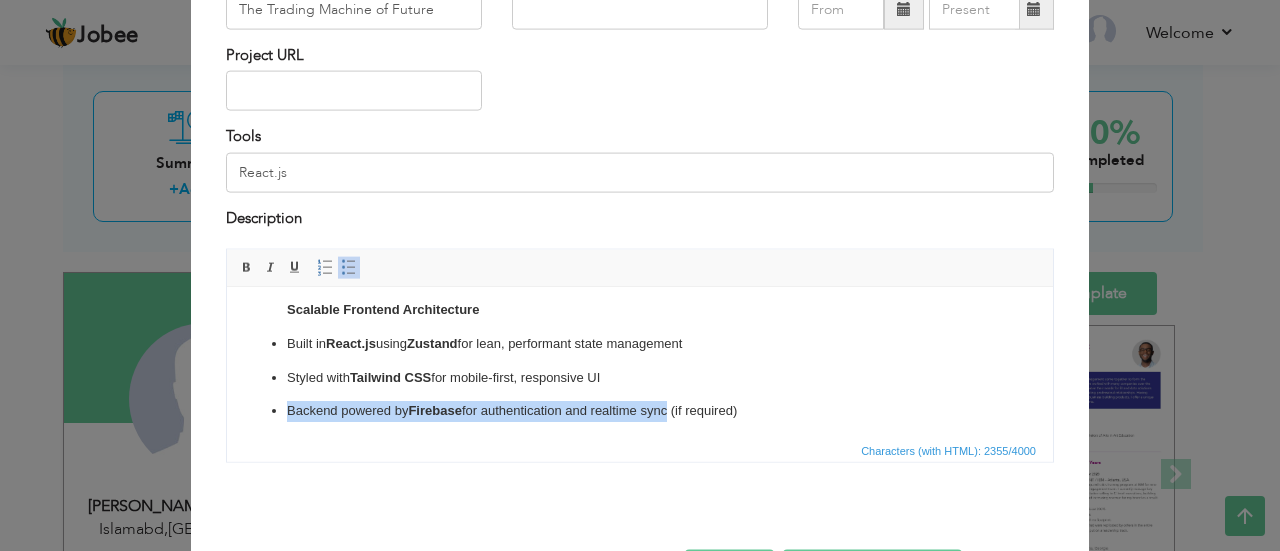 scroll, scrollTop: 662, scrollLeft: 0, axis: vertical 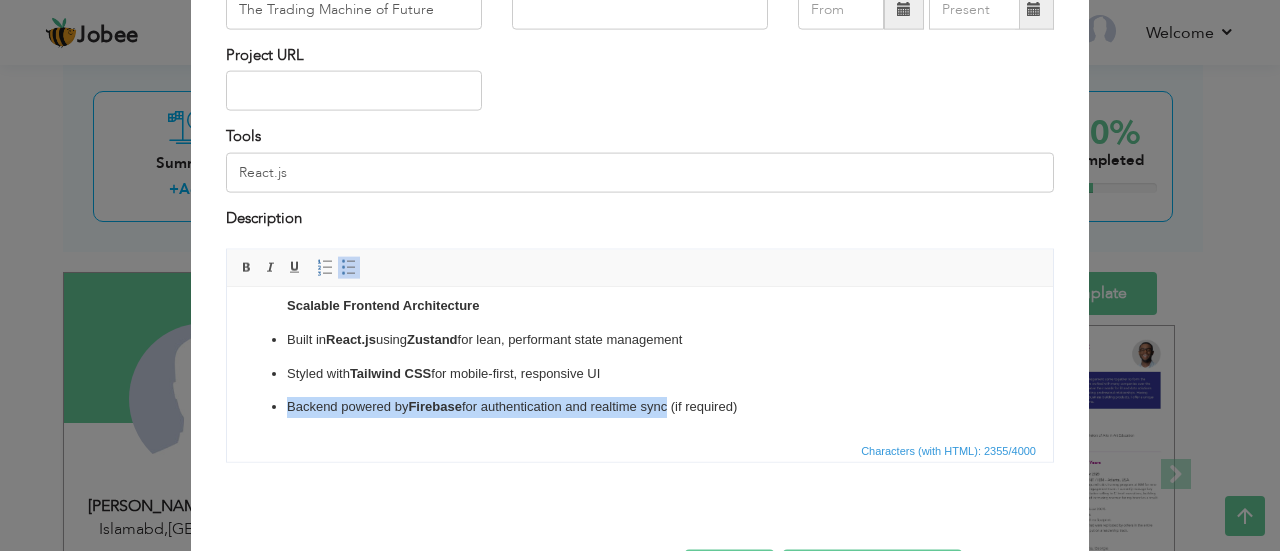 drag, startPoint x: 269, startPoint y: 428, endPoint x: 832, endPoint y: 422, distance: 563.032 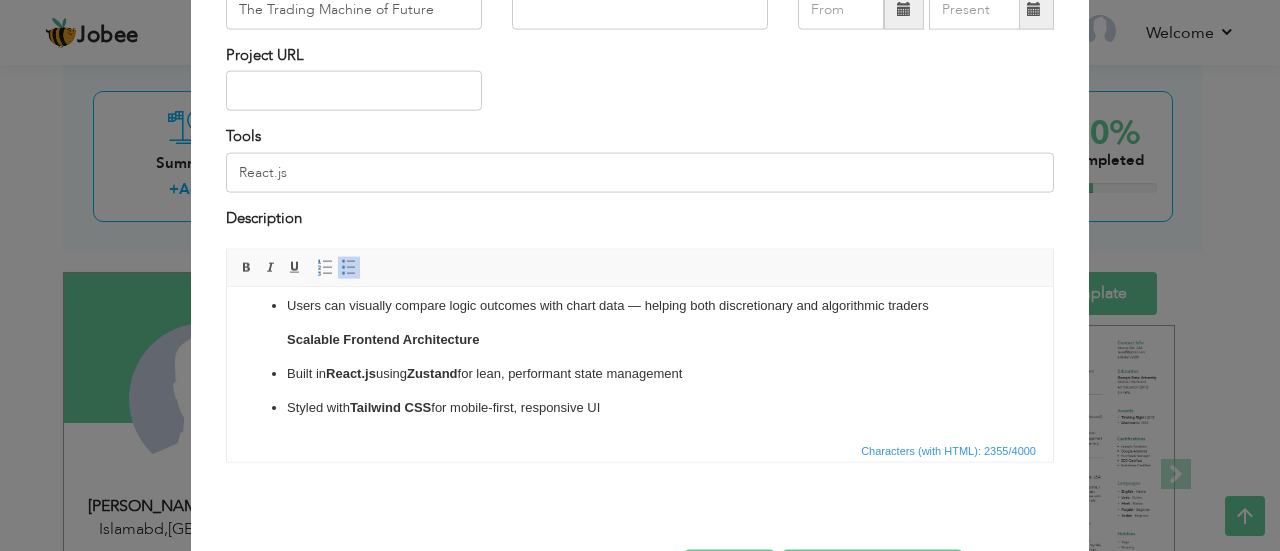 scroll, scrollTop: 628, scrollLeft: 0, axis: vertical 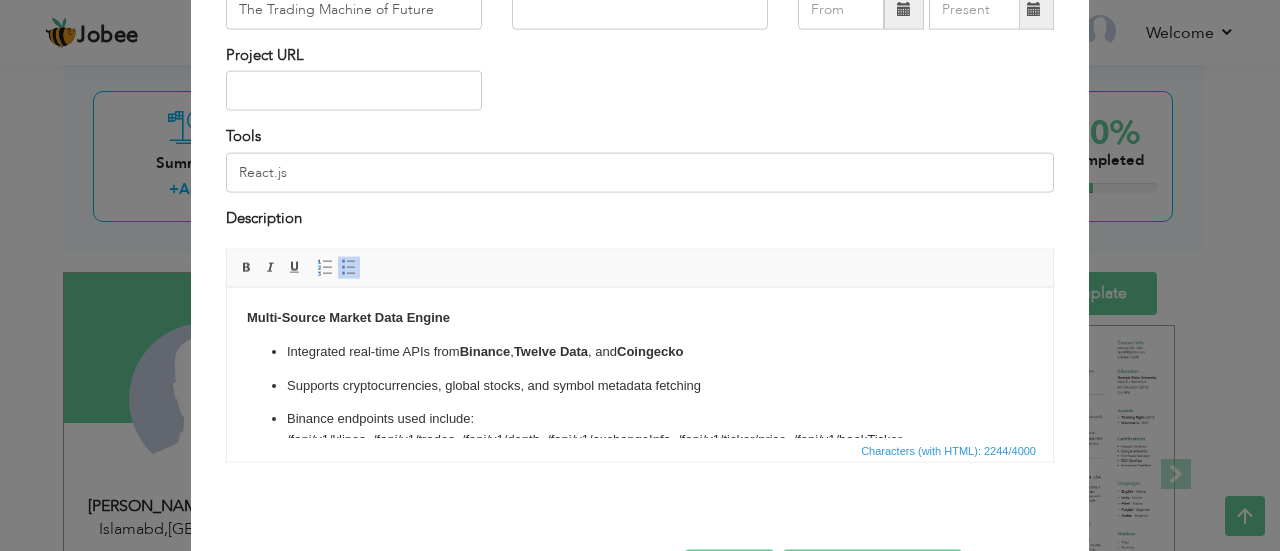drag, startPoint x: 1045, startPoint y: 412, endPoint x: 1278, endPoint y: 479, distance: 242.44174 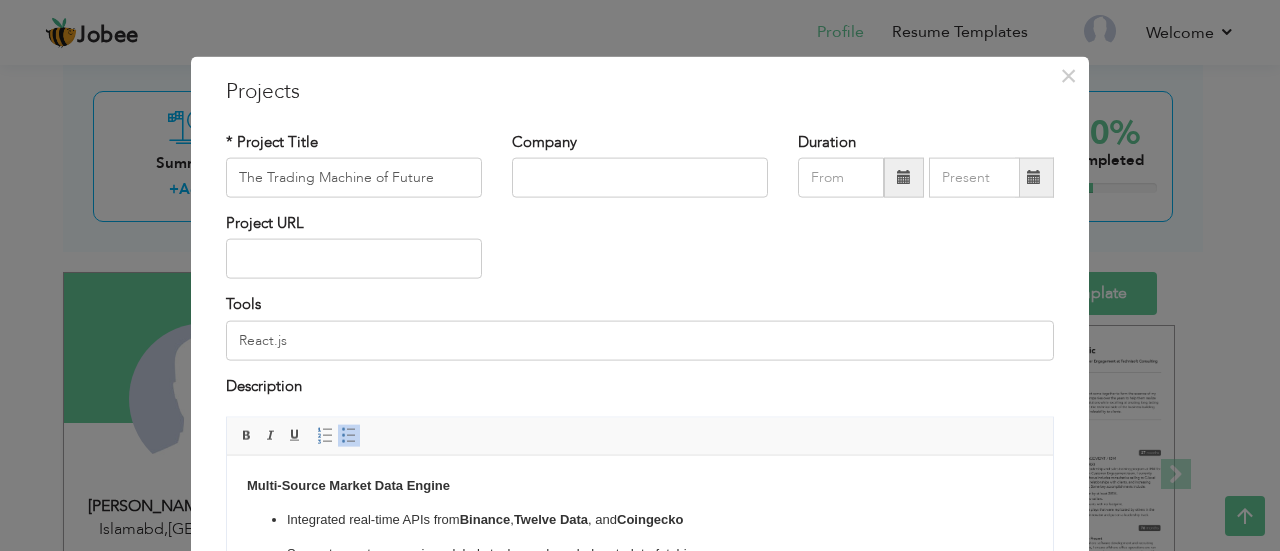 click at bounding box center [904, 178] 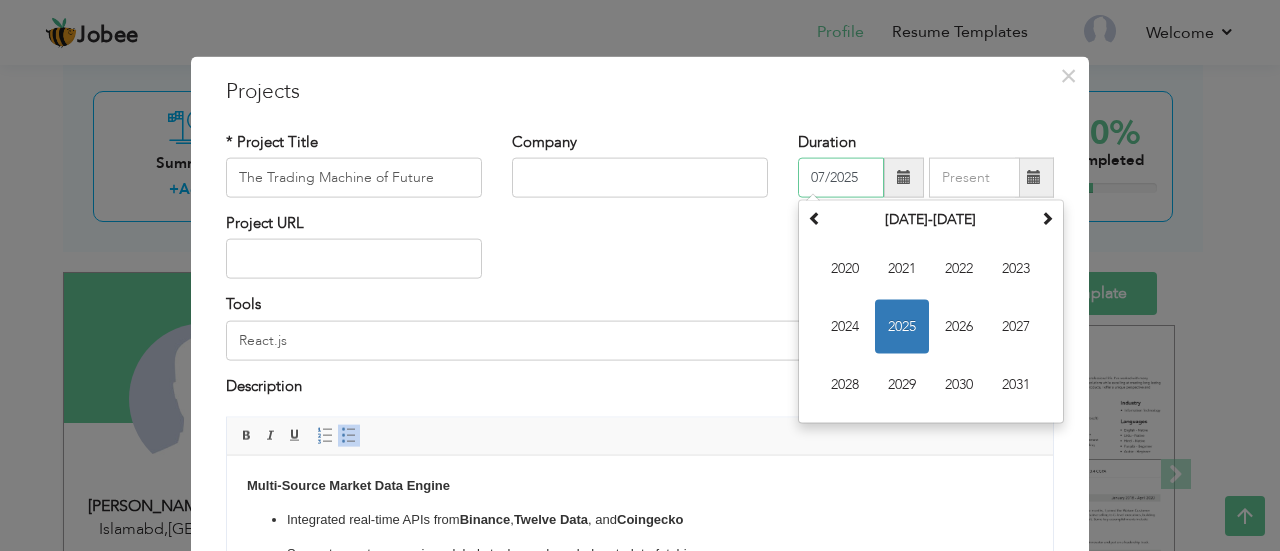 click on "2025" at bounding box center (902, 327) 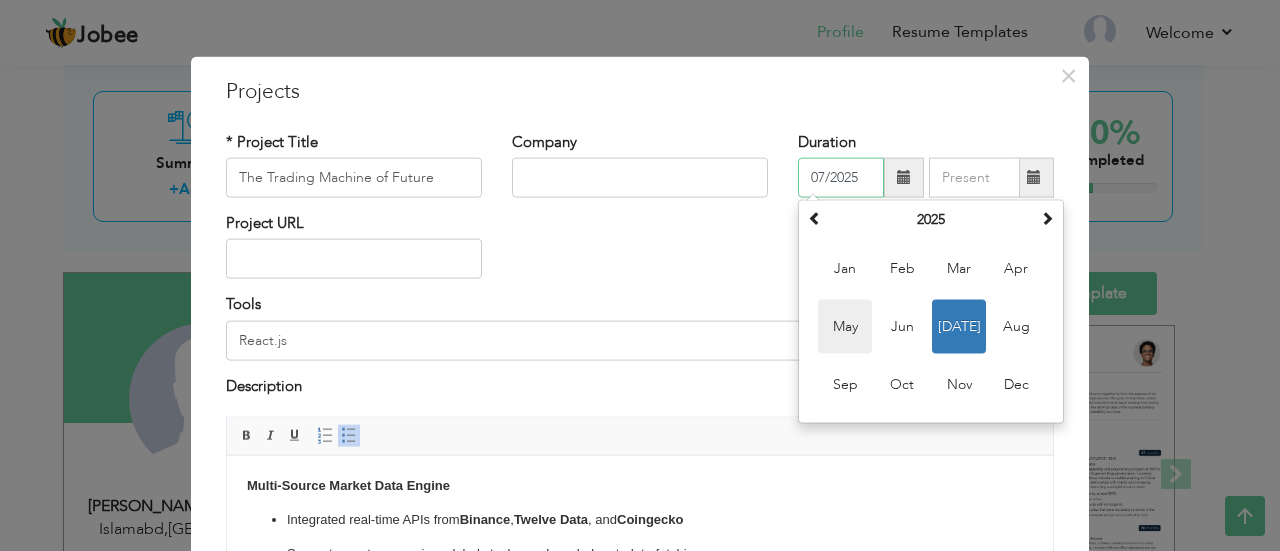 click on "May" at bounding box center (845, 327) 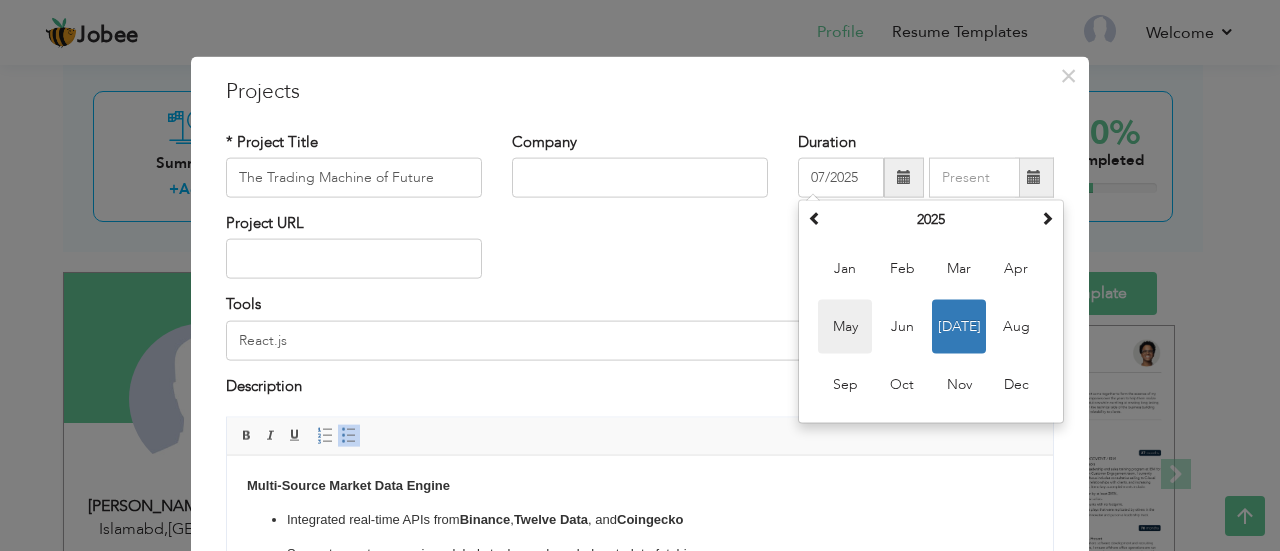 type on "05/2025" 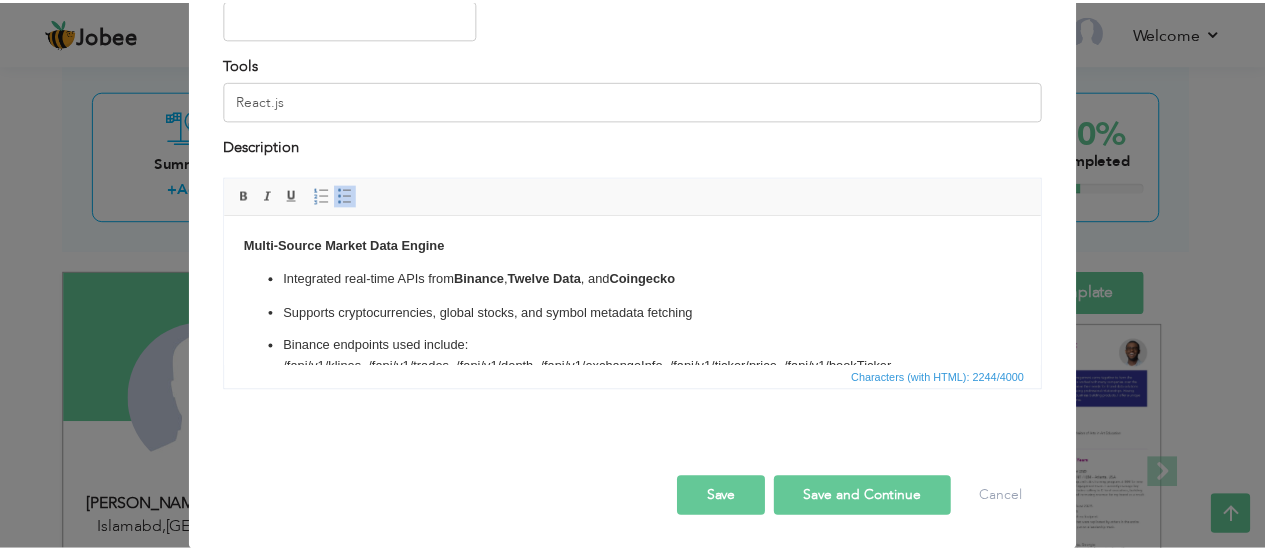 scroll, scrollTop: 206, scrollLeft: 0, axis: vertical 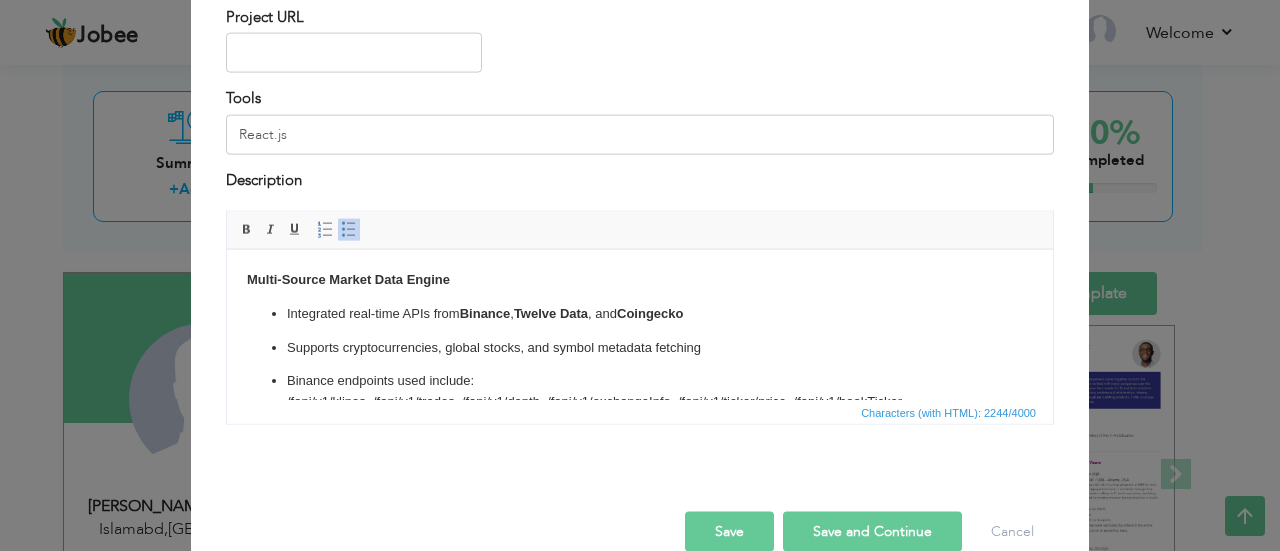 click on "Save" at bounding box center [729, 532] 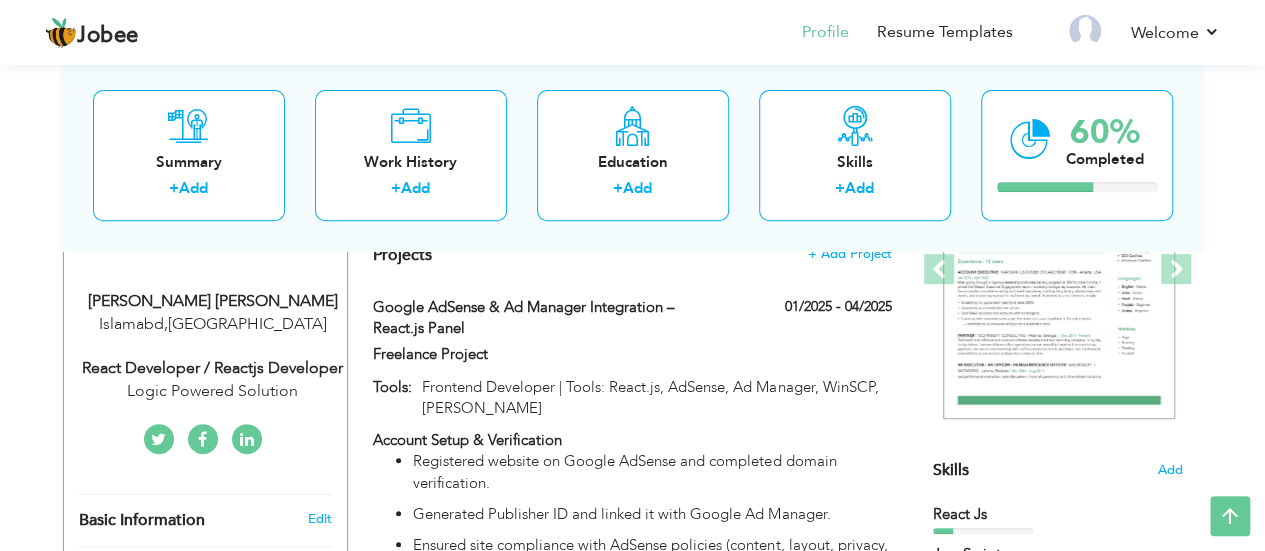 scroll, scrollTop: 0, scrollLeft: 0, axis: both 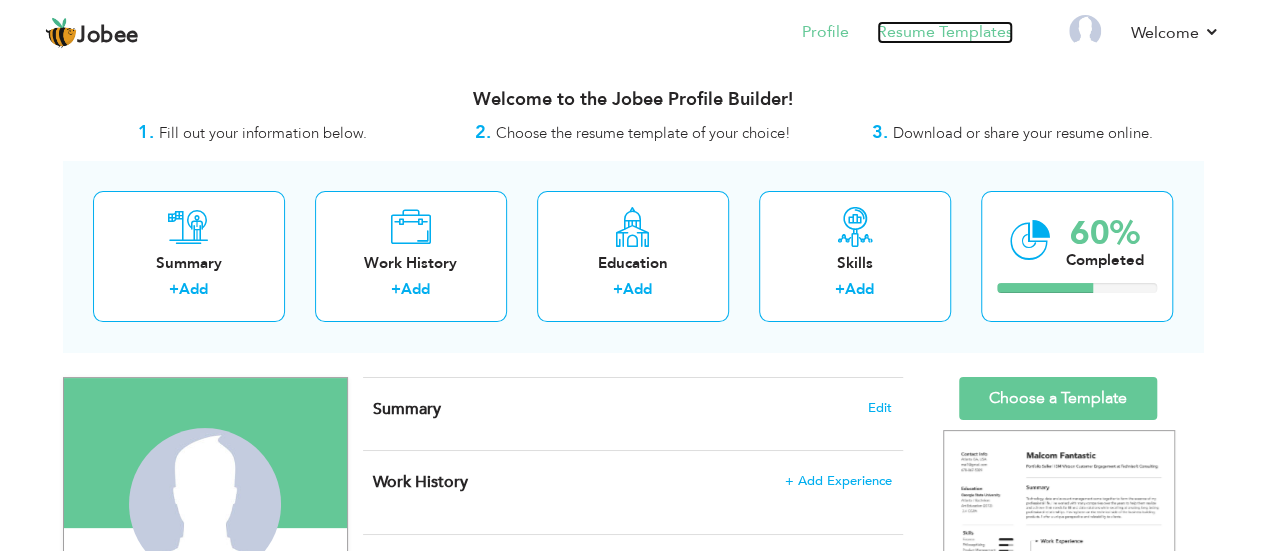click on "Resume Templates" at bounding box center (945, 32) 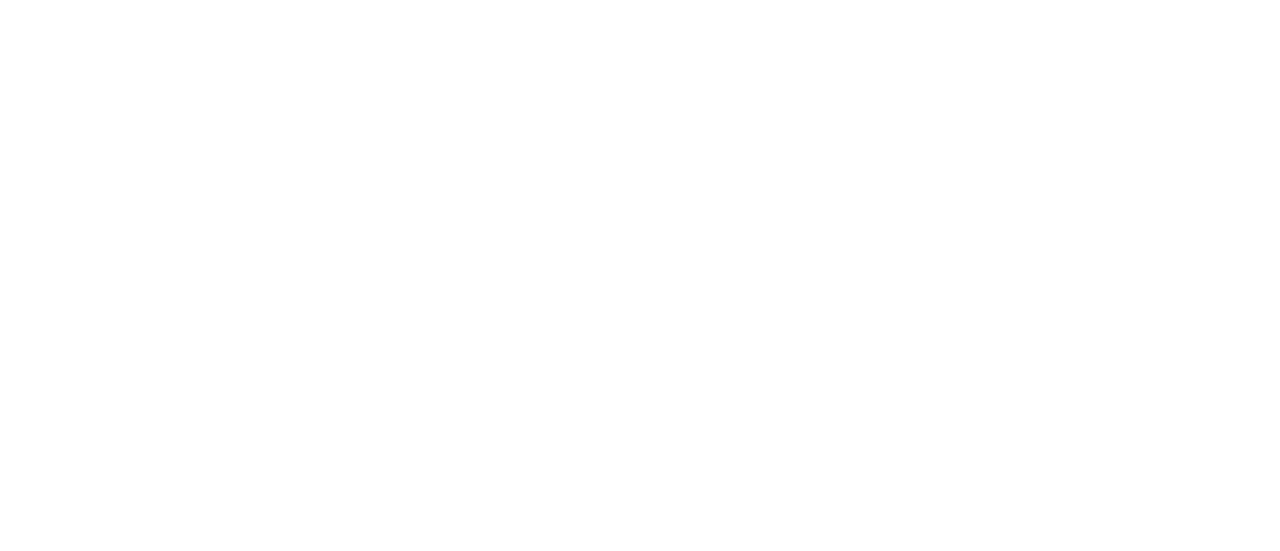scroll, scrollTop: 0, scrollLeft: 0, axis: both 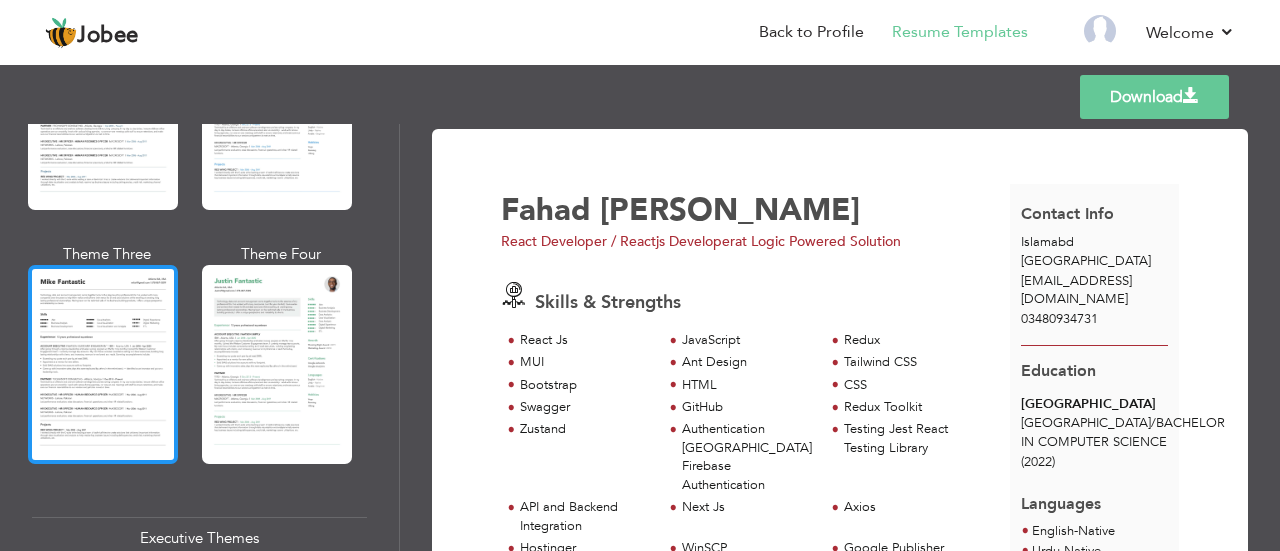 click at bounding box center (103, 364) 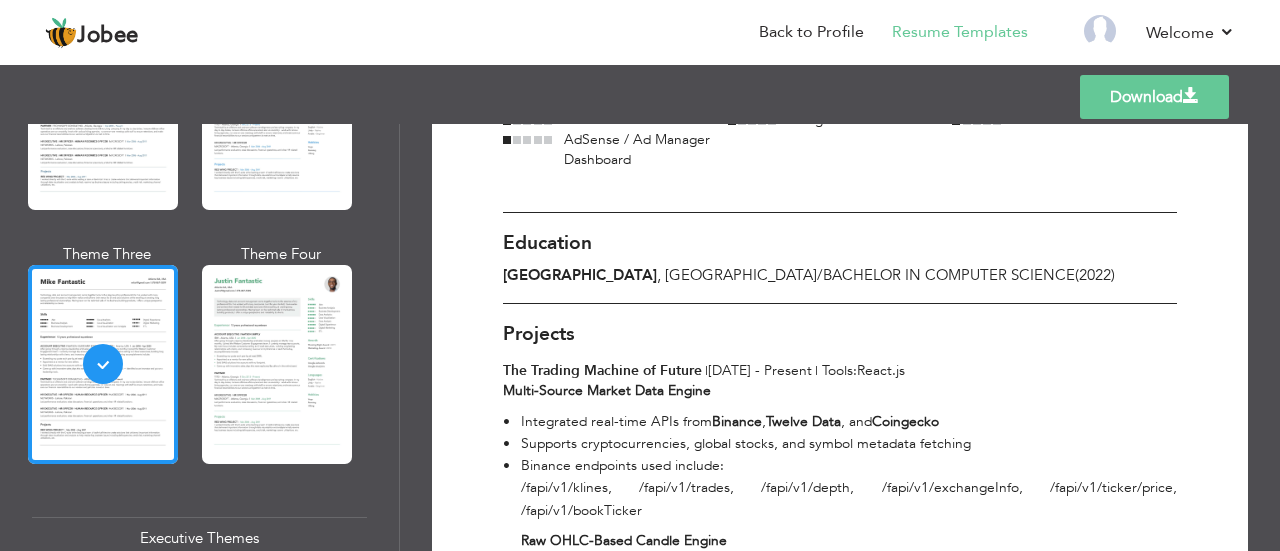 scroll, scrollTop: 539, scrollLeft: 0, axis: vertical 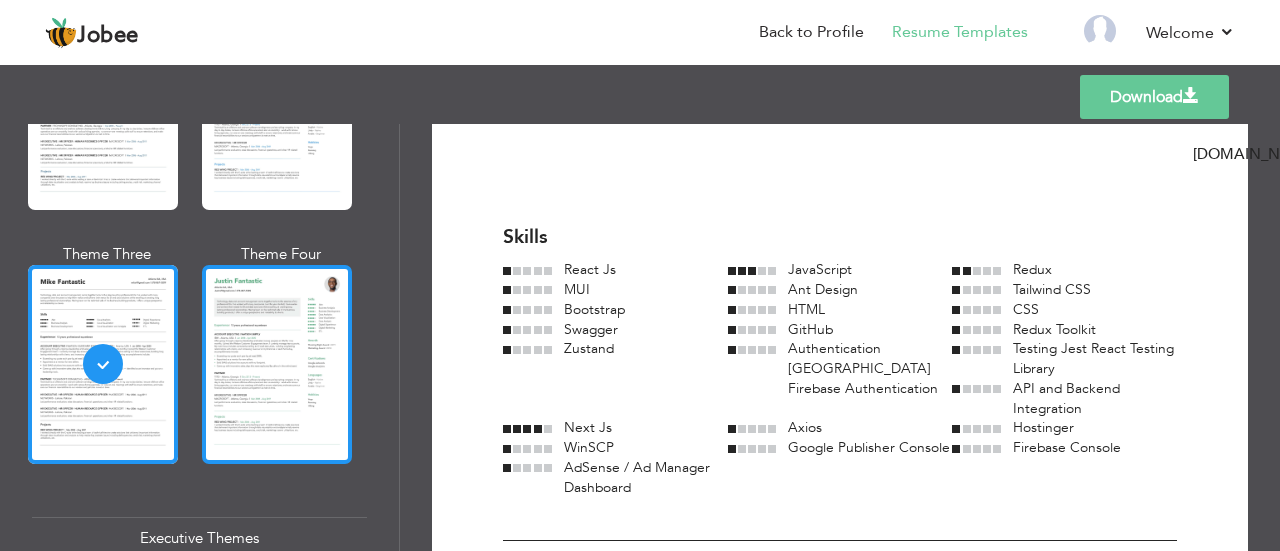 click at bounding box center (277, 364) 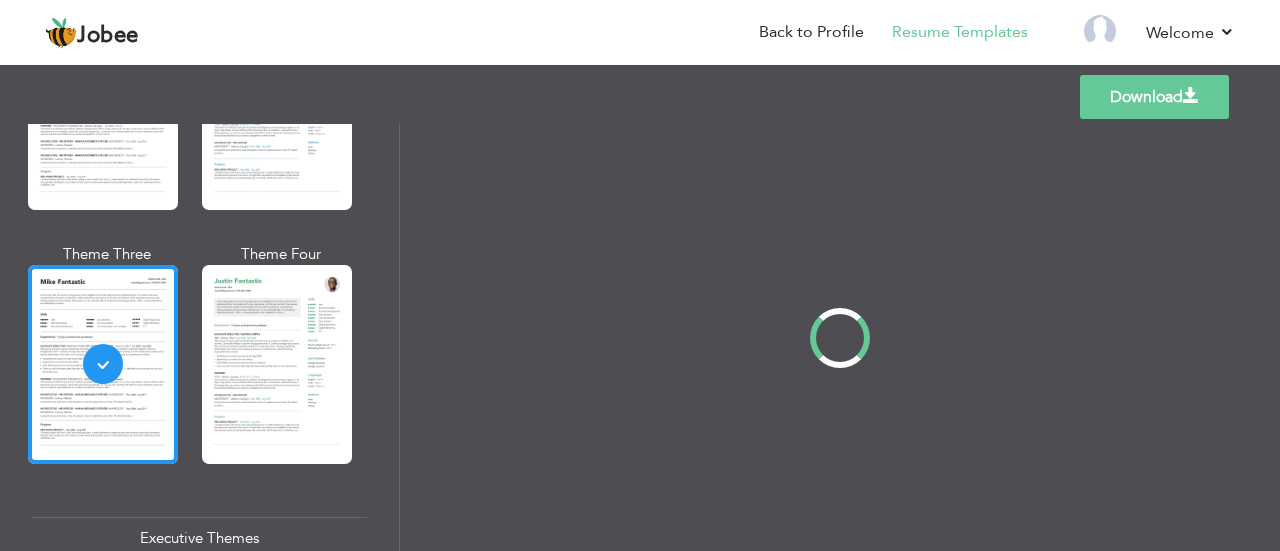 scroll, scrollTop: 0, scrollLeft: 0, axis: both 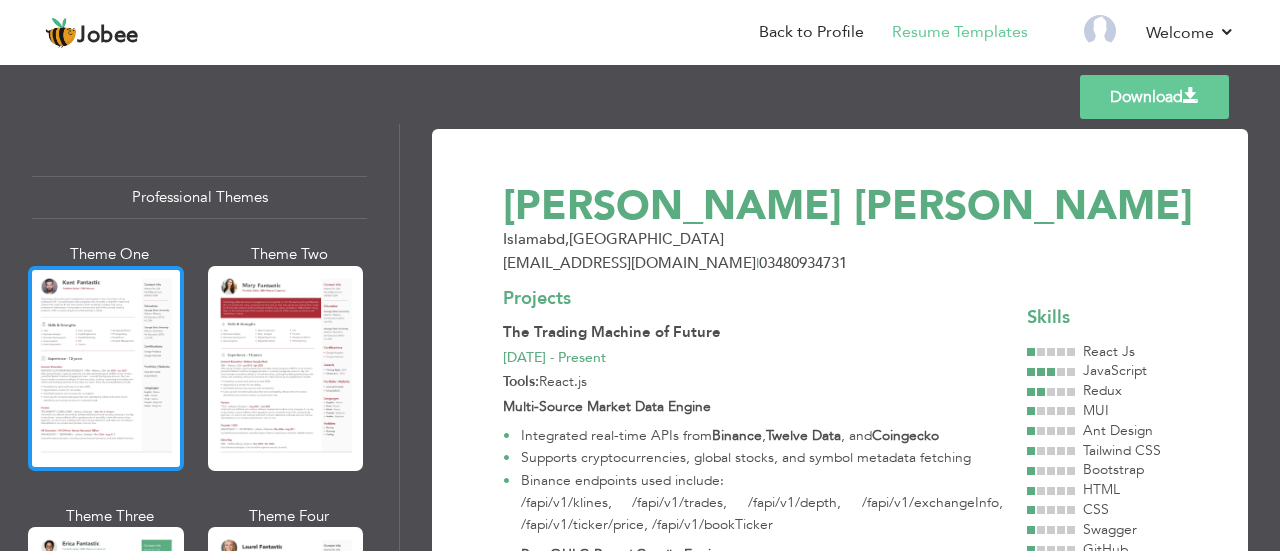 click at bounding box center (106, 368) 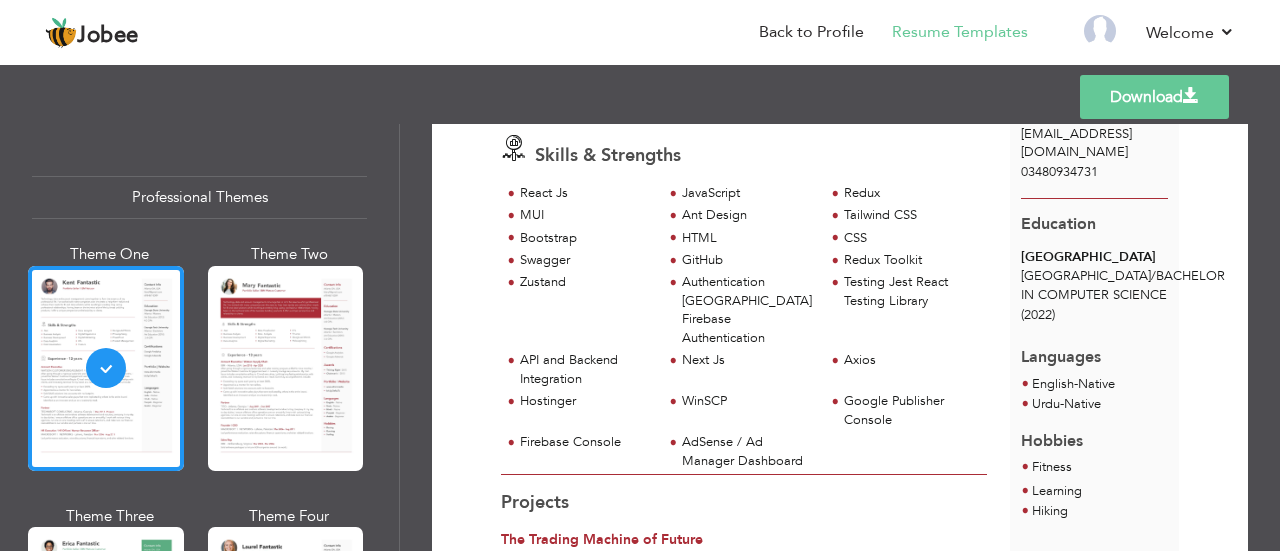 scroll, scrollTop: 137, scrollLeft: 0, axis: vertical 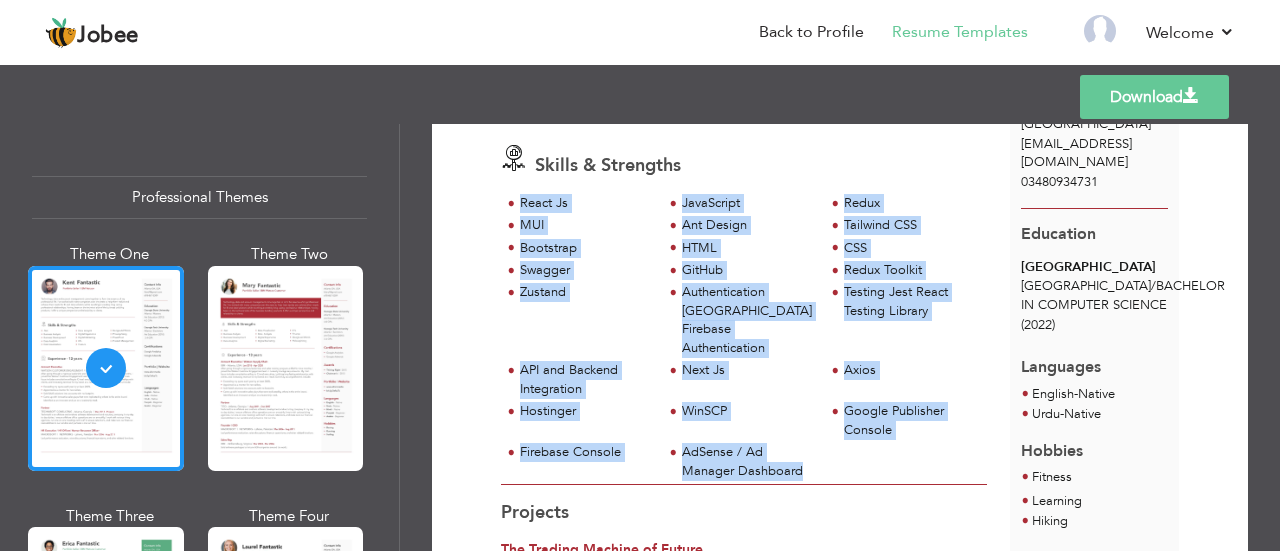 drag, startPoint x: 804, startPoint y: 447, endPoint x: 512, endPoint y: 209, distance: 376.7068 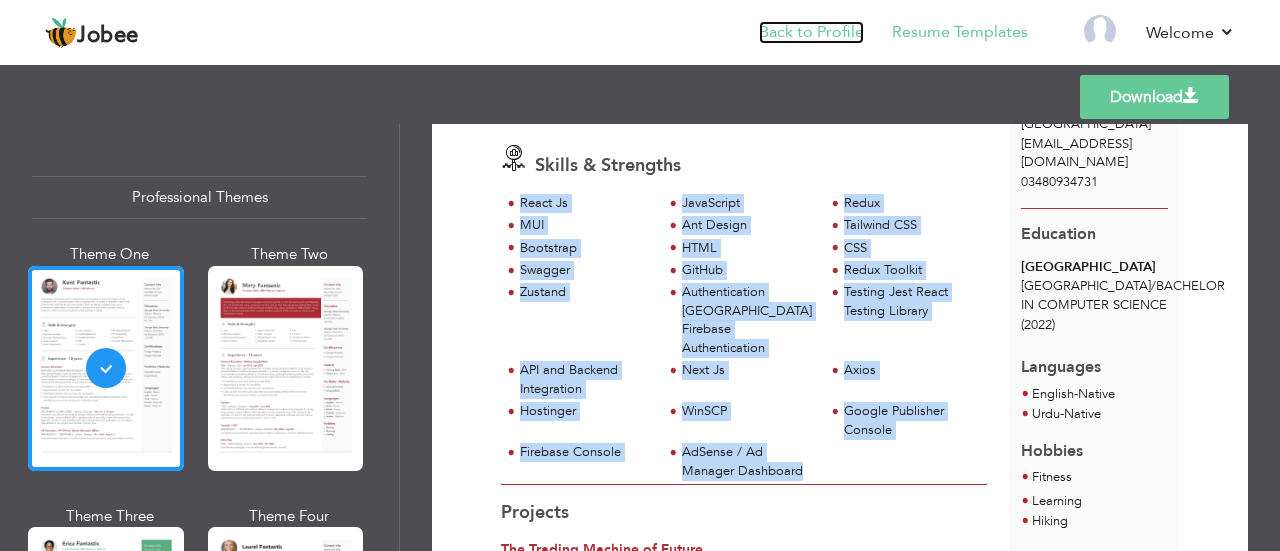click on "Back to Profile" at bounding box center [811, 32] 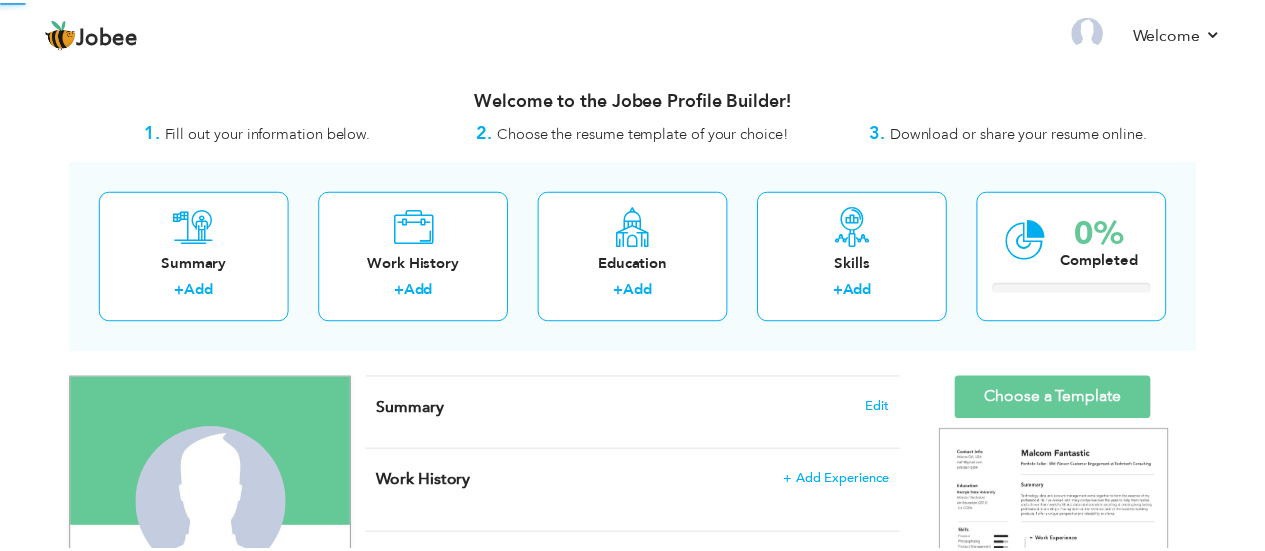 scroll, scrollTop: 0, scrollLeft: 0, axis: both 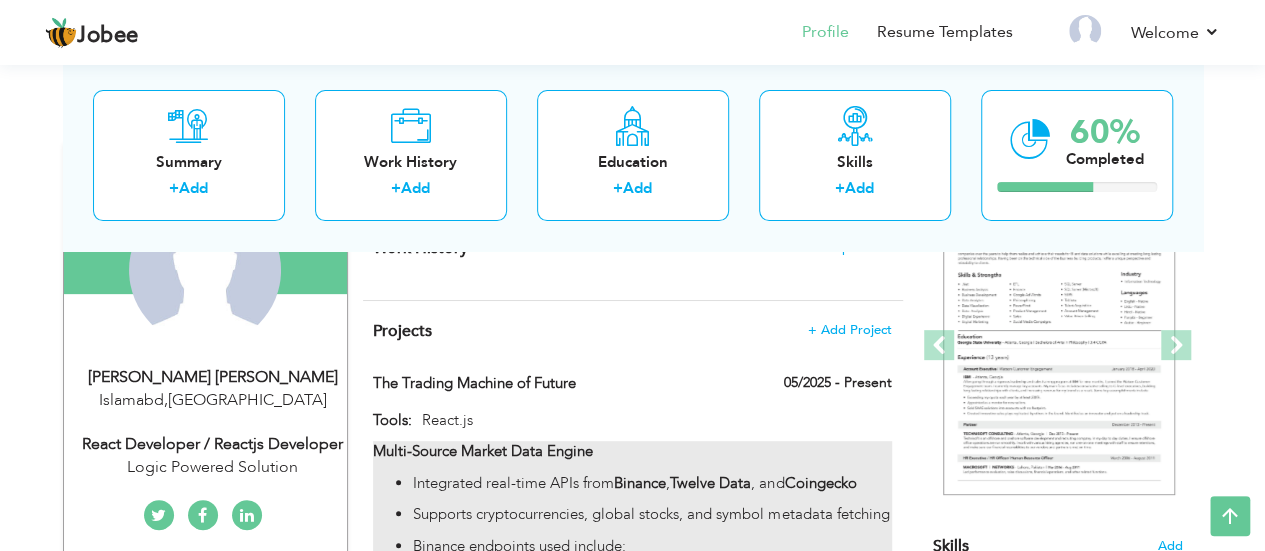 click on "Binance" at bounding box center (640, 483) 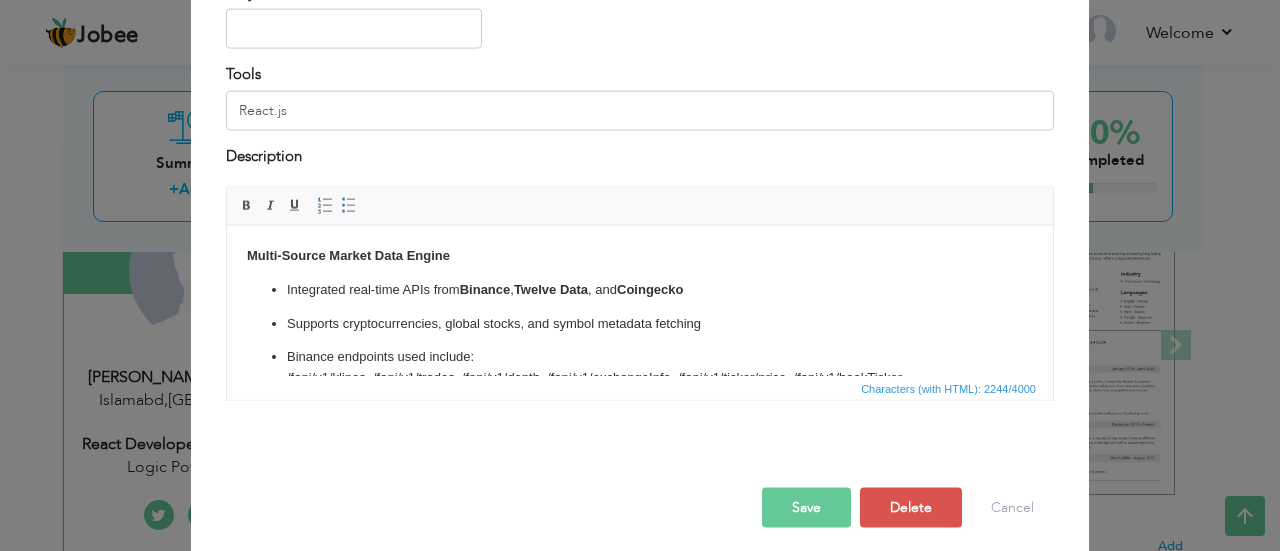 scroll, scrollTop: 227, scrollLeft: 0, axis: vertical 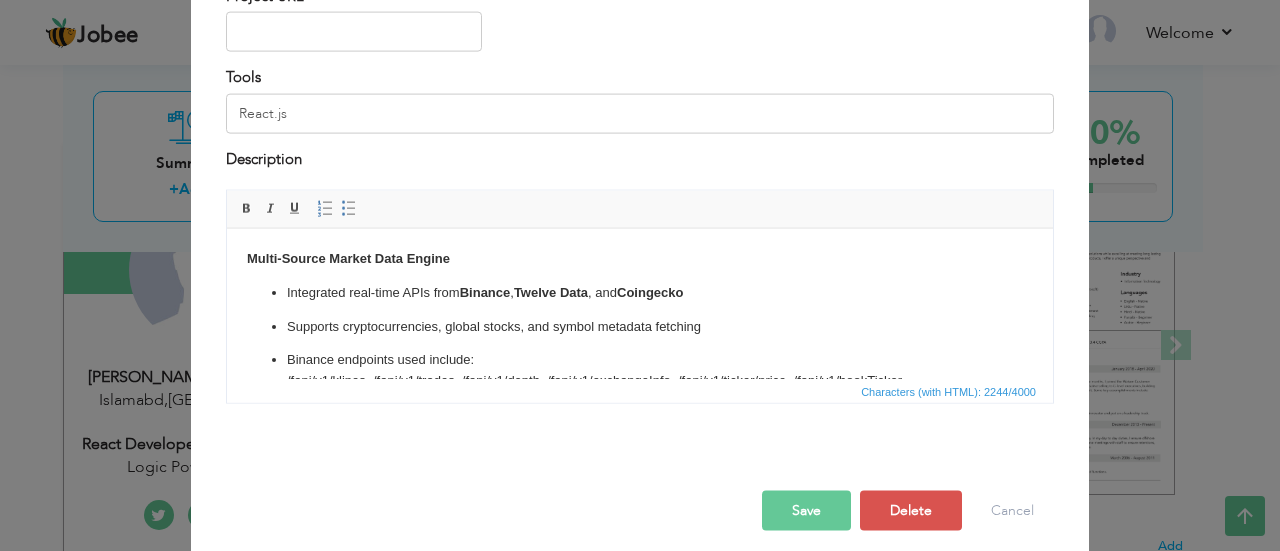 click on "Integrated real-time APIs from  Binance ,  Twelve Data , and  Coingecko" at bounding box center [640, 292] 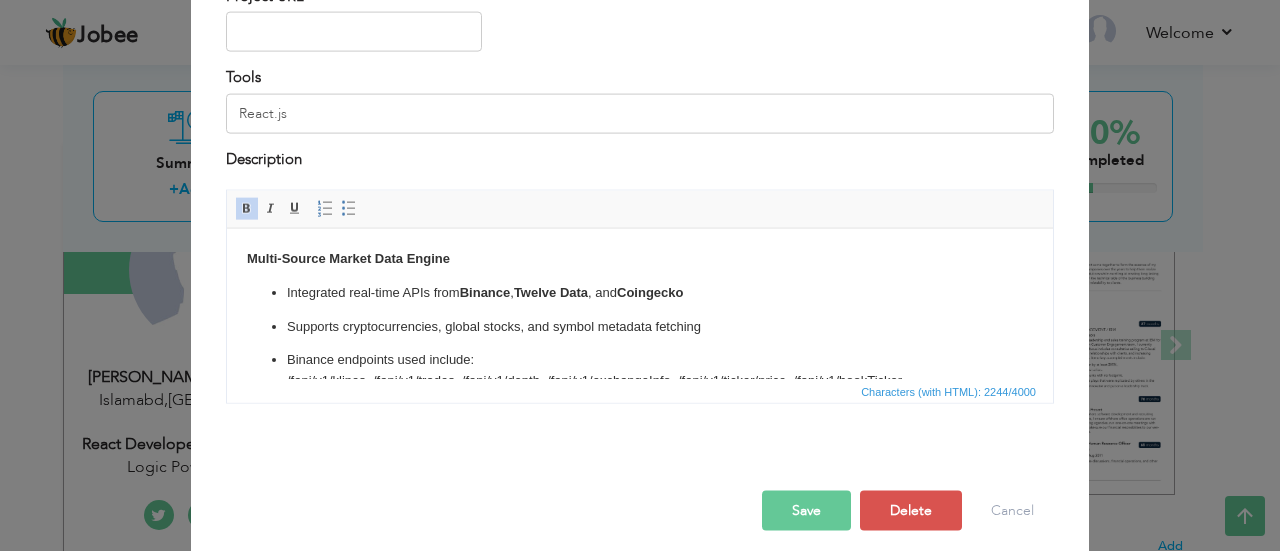 copy on "Multi-Source Market Data Engine Integrated real-time APIs from  Binance ,  Twelve Data , and  Coingecko  Supports cryptocurrencies, global stocks, and symbol metadata fetching Binance endpoints used include: /fapi/v1/klines, /fapi/v1/trades, /fapi/v1/depth, /fapi/v1/exchangeInfo, /fapi/v1/ticker/price, /fapi/v1/bookTicker  Raw OHLC-Based Candle Engine Extracts and analyzes pure  OHLC  (High, Low, Open, Close) data across all timeframes (1m to 1D) Calculates  percentage (%) and dollar ($)  movement for every candle Accurately detects all key  single-candle patterns  (Doji, Hammer, Marubozu, Engulfing, etc.) using value-based conditions (no chart dependencies)  Multi-Candle Pattern Logic & Prediction System Combines 2-candle and 3-candle sequences to evaluate market behavior Implements custom-built logic to determine the  next expected move  (bullish/bearish) Examples: Detects "Evening Star", "Morning Star", "Bullish Continuation", etc., based on logical flow of OHLC  Direction Forecasting Engine Proprietary..." 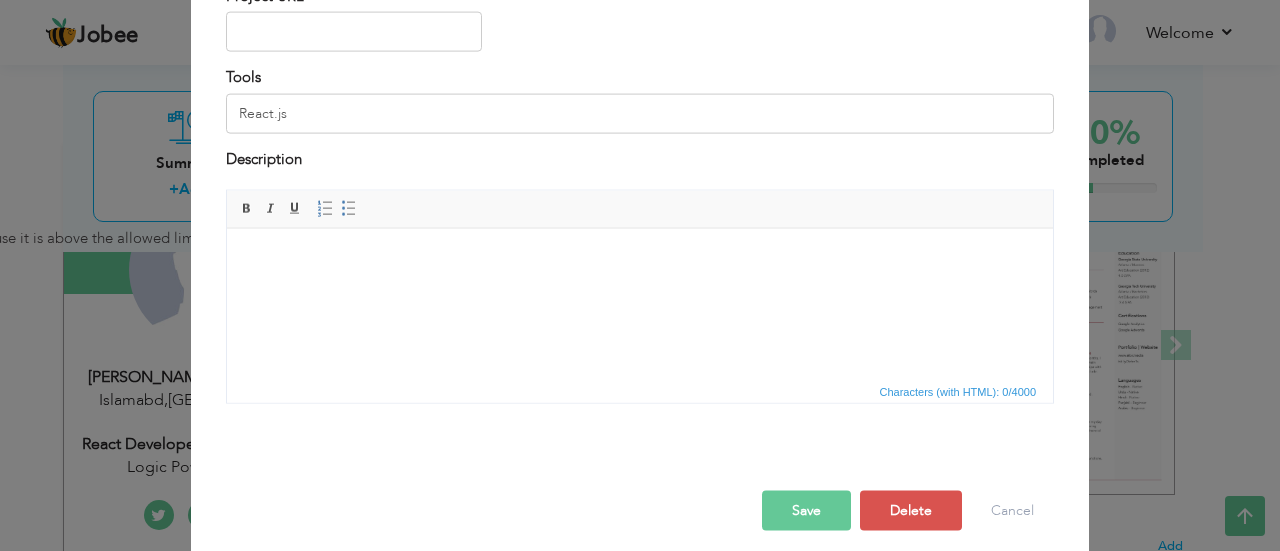click at bounding box center [640, 258] 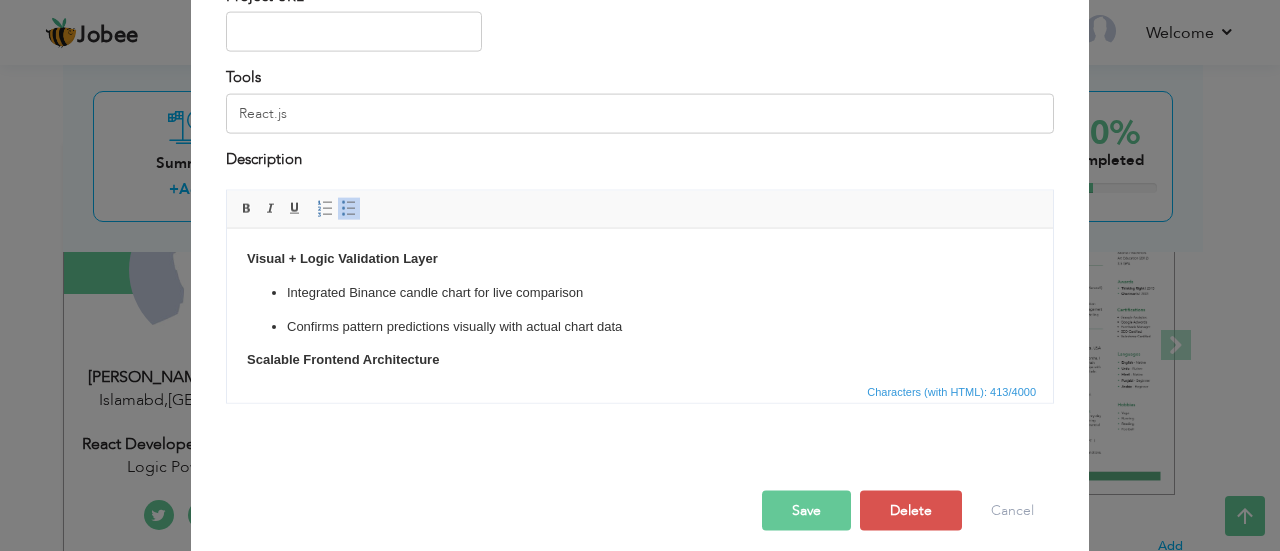 scroll, scrollTop: 56, scrollLeft: 0, axis: vertical 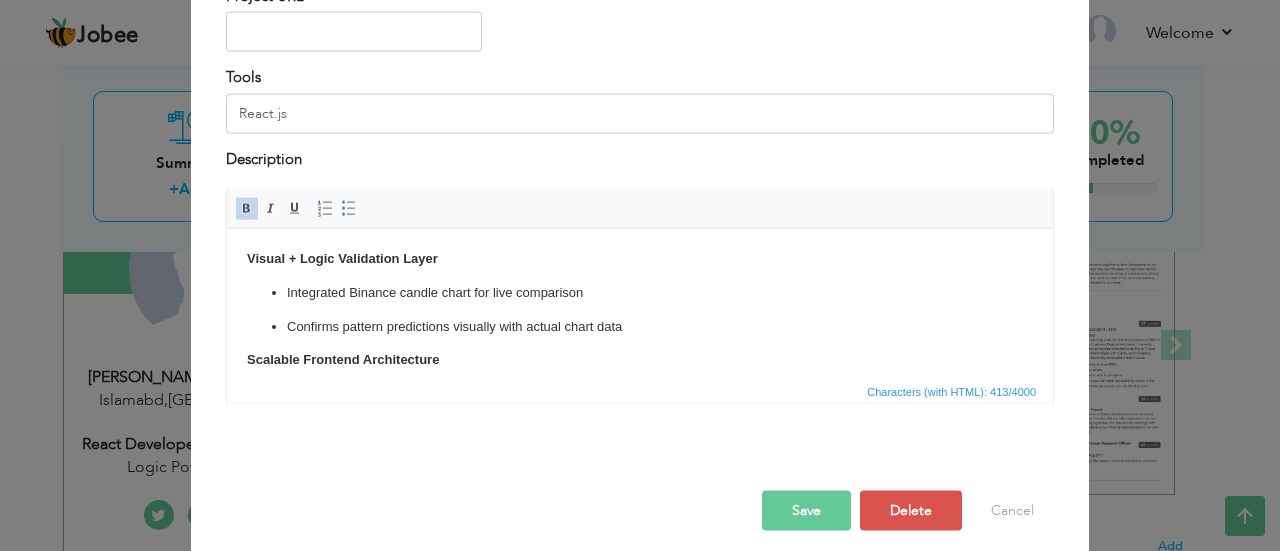 click on "Visual + Logic Validation Layer Integrated Binance candle chart for live comparison Confirms pattern predictions visually with actual chart data Scalable Frontend Architecture Built using React.js and Zustand for efficient state management Tailwind CSS used for fully responsive, clean UI" at bounding box center (640, 343) 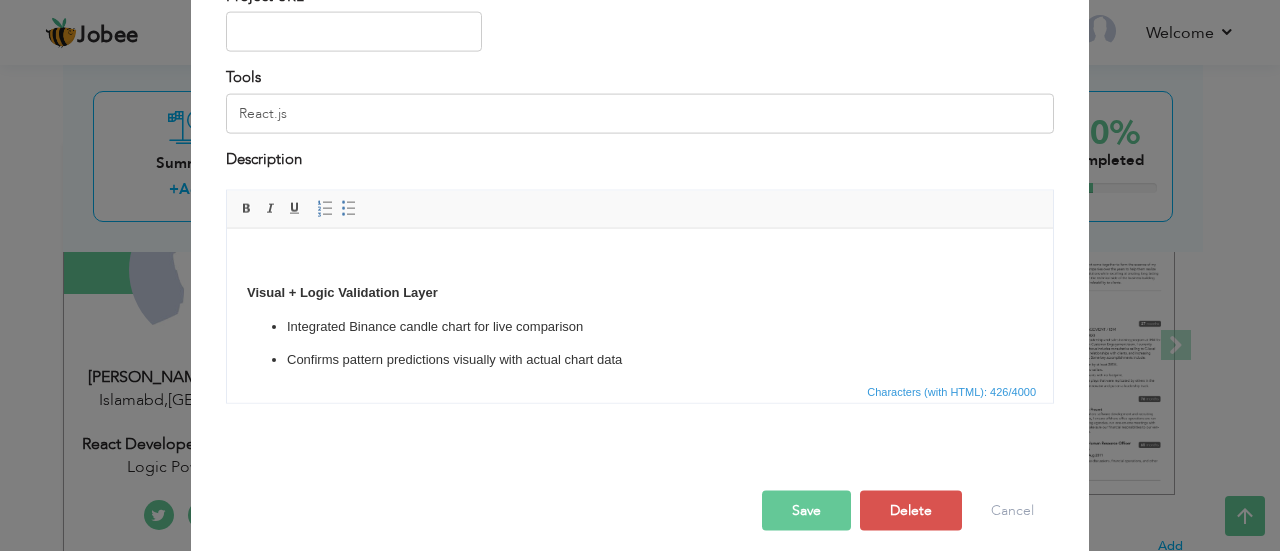 click on "Visual + Logic Validation Layer Integrated Binance candle chart for live comparison Confirms pattern predictions visually with actual chart data Scalable Frontend Architecture Built using React.js and Zustand for efficient state management Tailwind CSS used for fully responsive, clean UI" at bounding box center [640, 360] 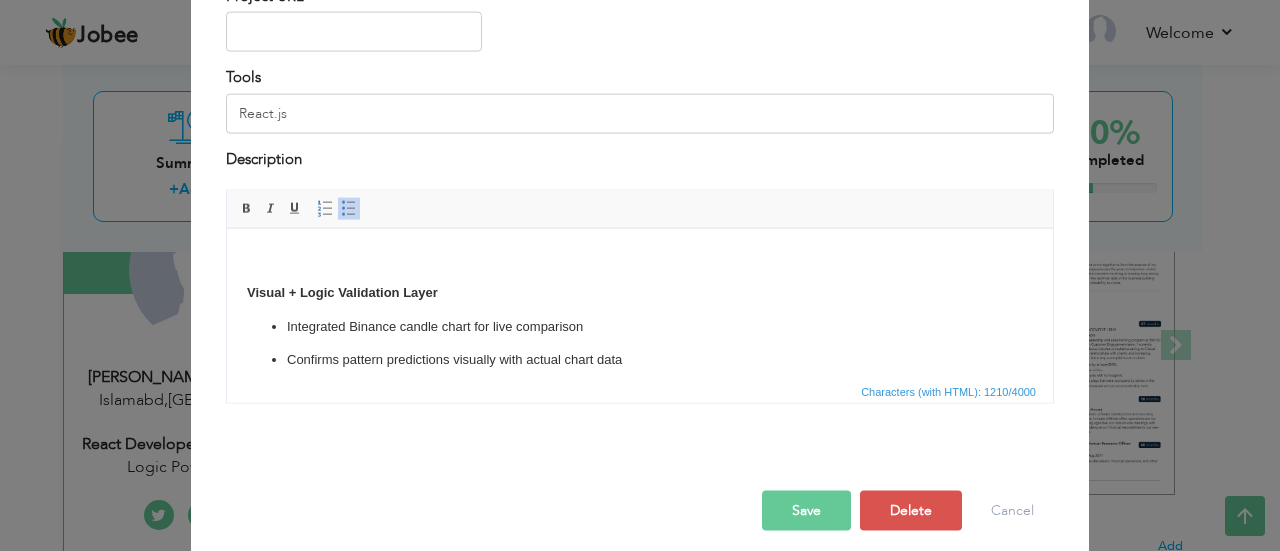 scroll, scrollTop: 225, scrollLeft: 0, axis: vertical 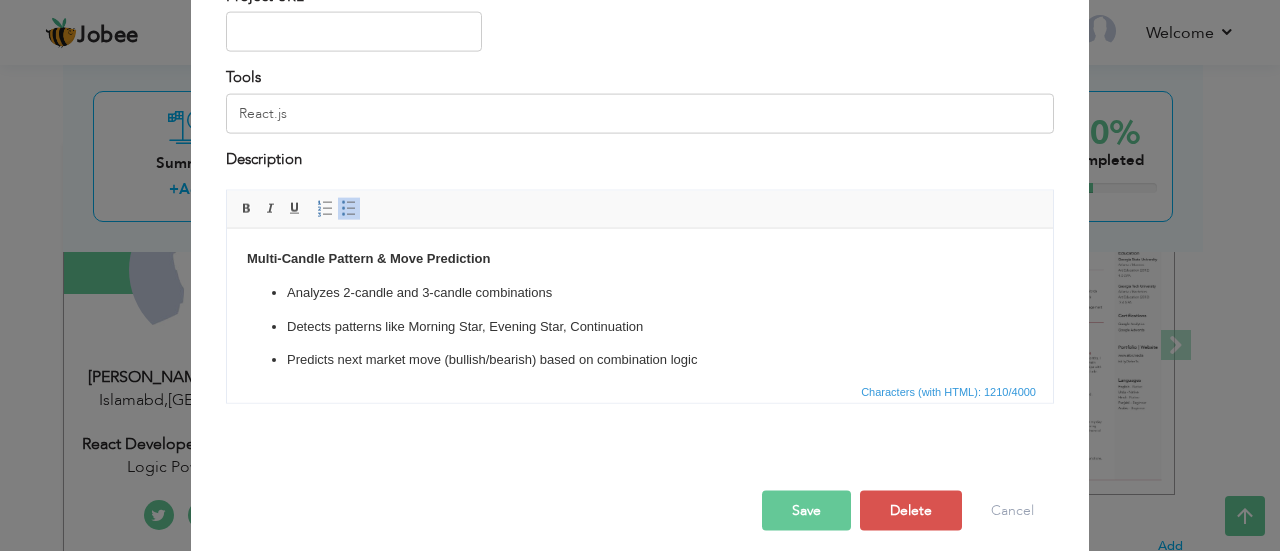 click on "Multi-Candle Pattern & Move Prediction Analyzes 2-candle and 3-candle combinations Detects patterns like Morning Star, Evening Star, Continuation Predicts next market move (bullish/bearish) based on combination logic Direction Forecasting Logic Determines market direction using past candle structures only No indicators or moving averages used — pure price-action logic Live Trade & Order Book Monitoring Uses /fapi/v1/depth for real-time order book (bid/ask) Uses /fapi/v1/trades for recent trade activity Uses /fapi/v1/exchangeInfo for symbol metadata and filters Visual + Logic Validation Layer Integrated Binance candle chart for live comparison Confirms pattern predictions visually with actual chart data Scalable Frontend Architecture Built using React.js and Zustand for efficient state management Tailwind CSS used for fully responsive, clean UI" at bounding box center [640, 529] 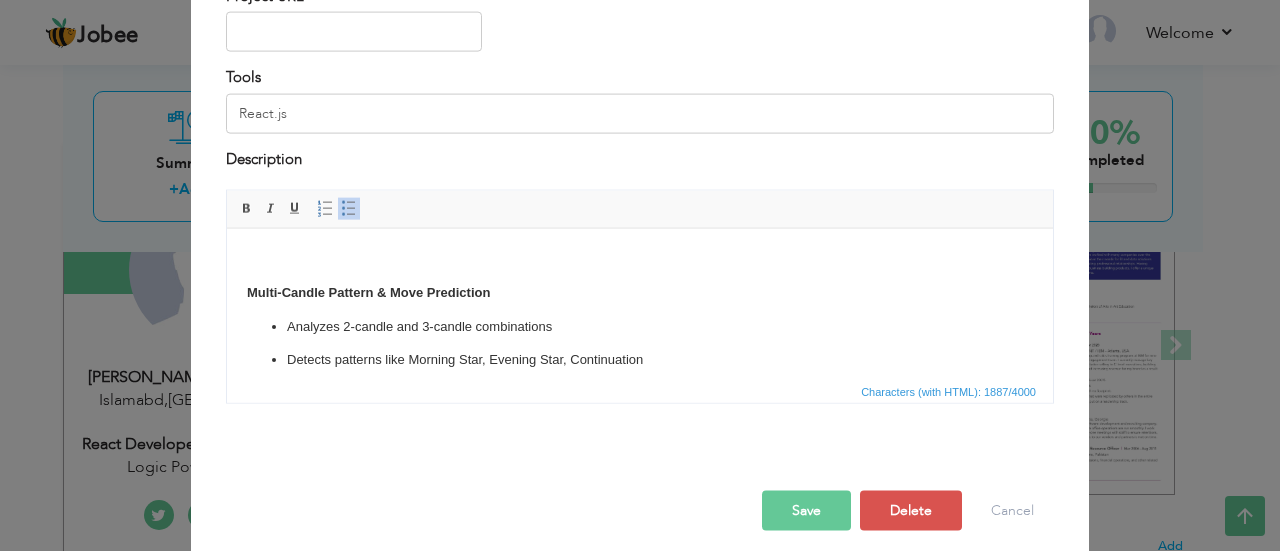 scroll, scrollTop: 166, scrollLeft: 0, axis: vertical 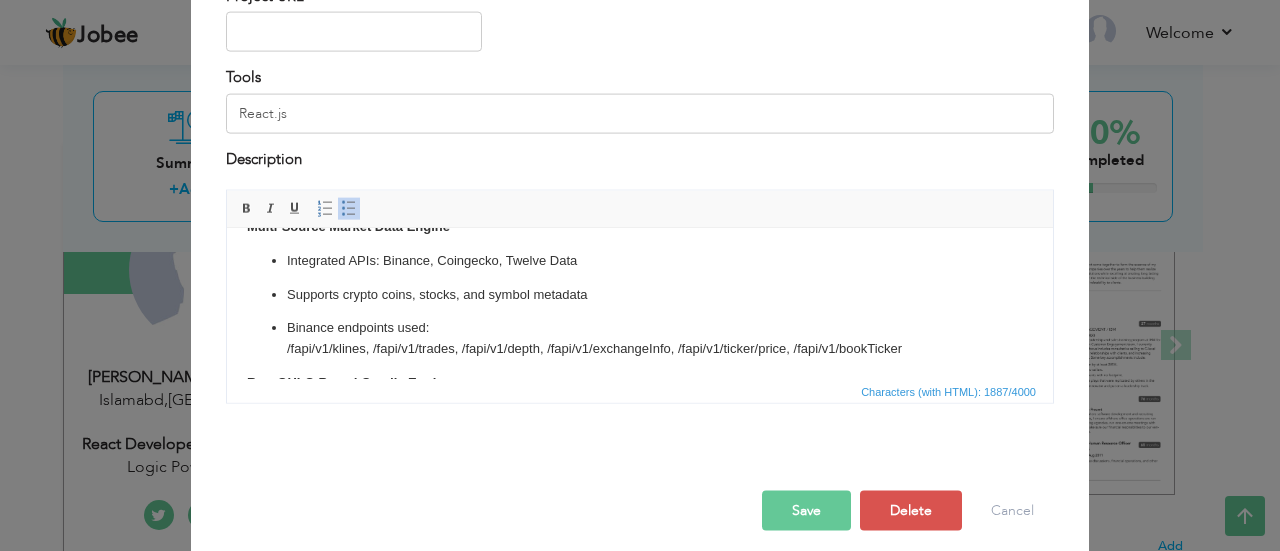 drag, startPoint x: 1047, startPoint y: 284, endPoint x: 1296, endPoint y: 475, distance: 313.81842 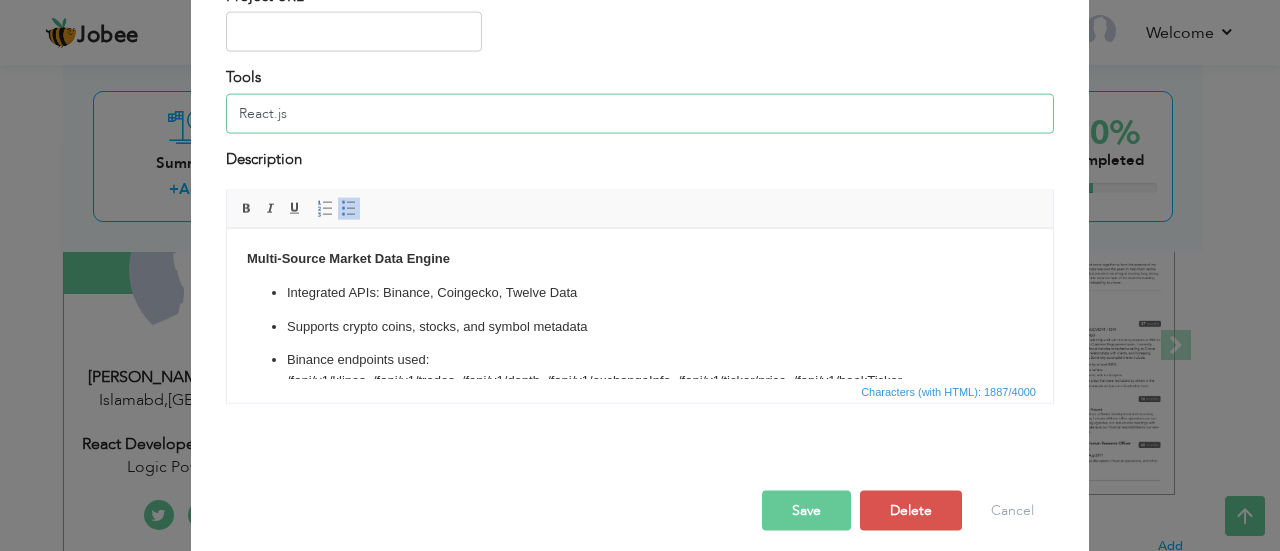 click on "React.js" at bounding box center (640, 113) 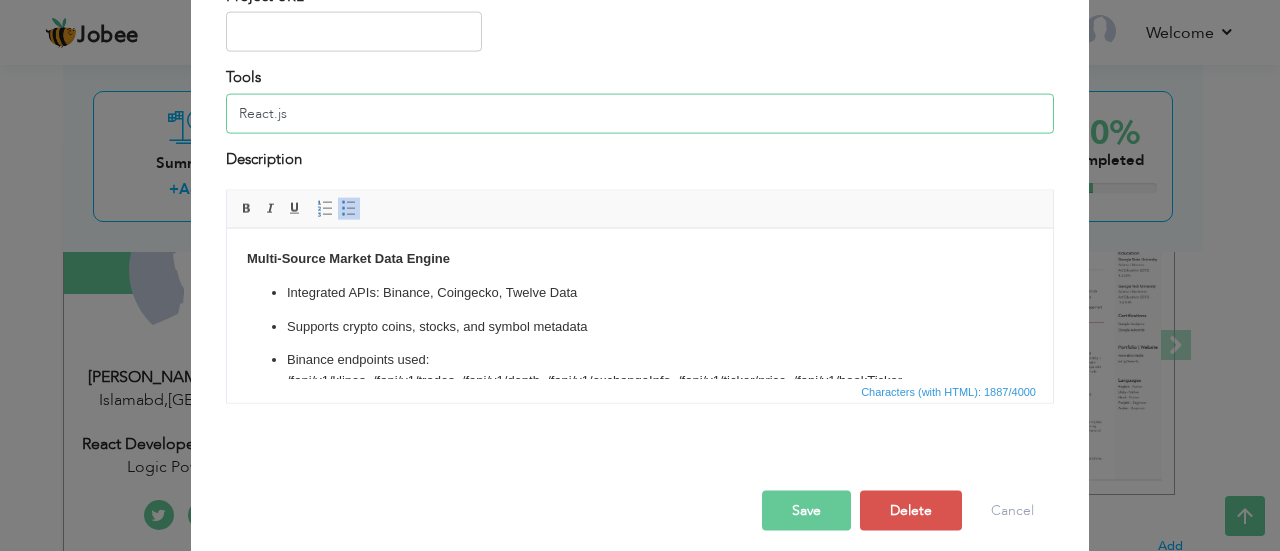 click on "React.js" at bounding box center (640, 113) 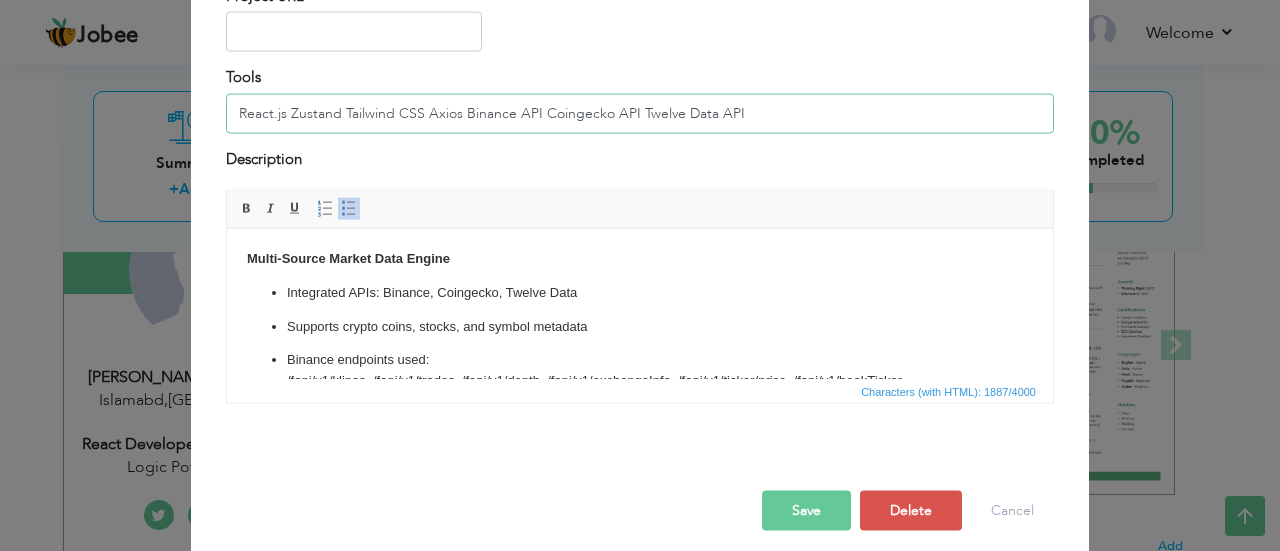 paste on "Postman Swagger" 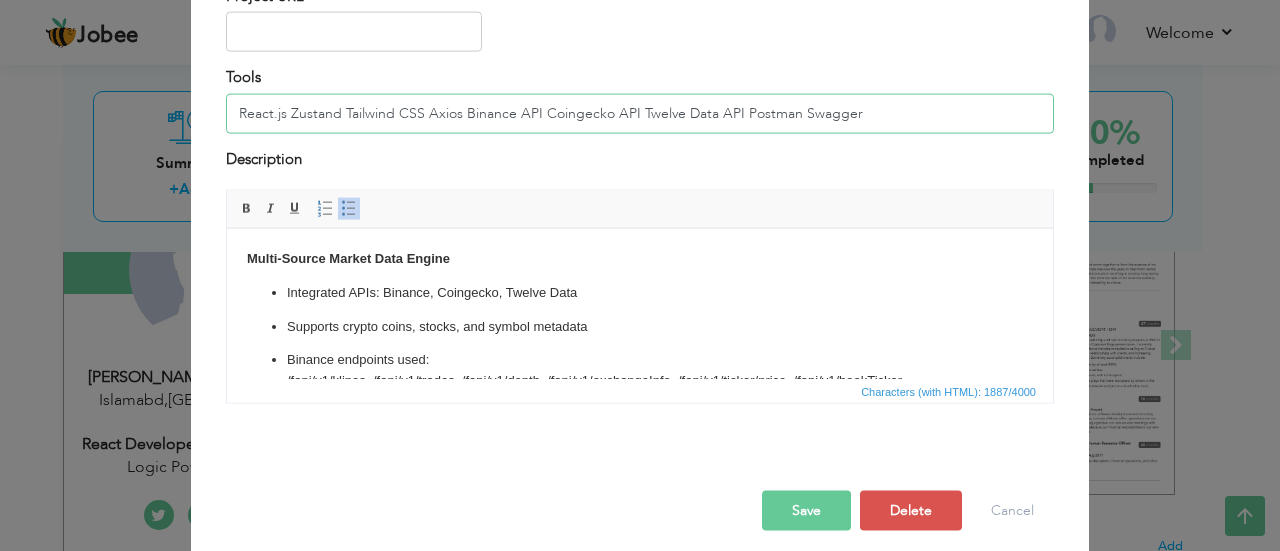 click on "React.js Zustand Tailwind CSS Axios Binance API Coingecko API Twelve Data API Postman Swagger" at bounding box center [640, 113] 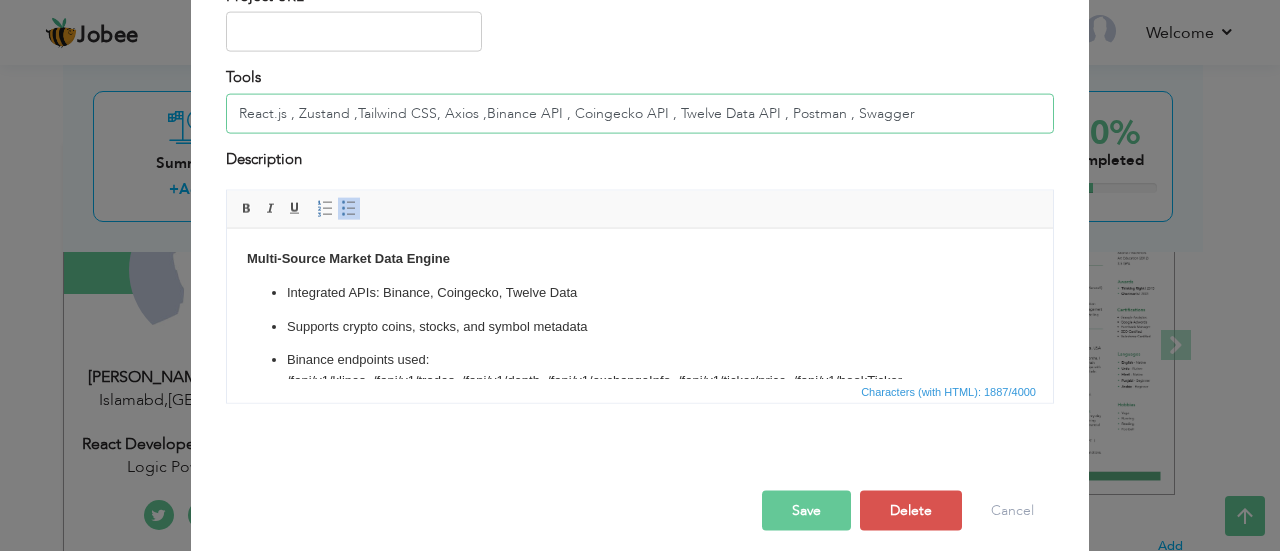 type on "React.js , Zustand ,Tailwind CSS, Axios ,Binance API , Coingecko API , Twelve Data API , Postman , Swagger" 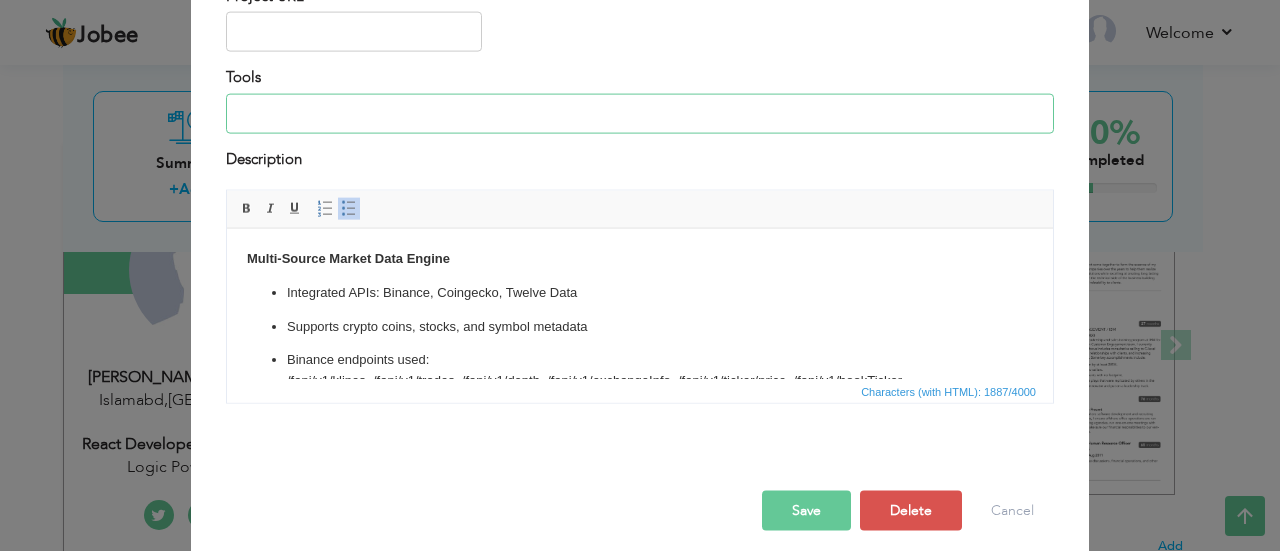 paste on "React.js, Zustand, Tailwind CSS, Axios, Binance API, Coingecko API, Twelve Data API, Postman, Swagger" 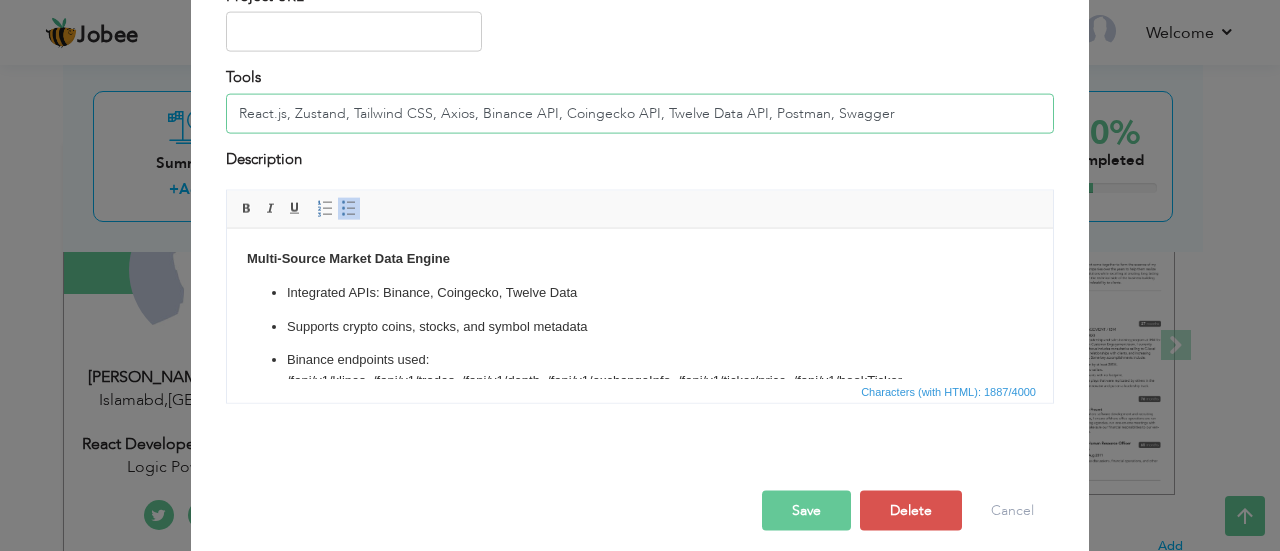 type on "React.js, Zustand, Tailwind CSS, Axios, Binance API, Coingecko API, Twelve Data API, Postman, Swagger" 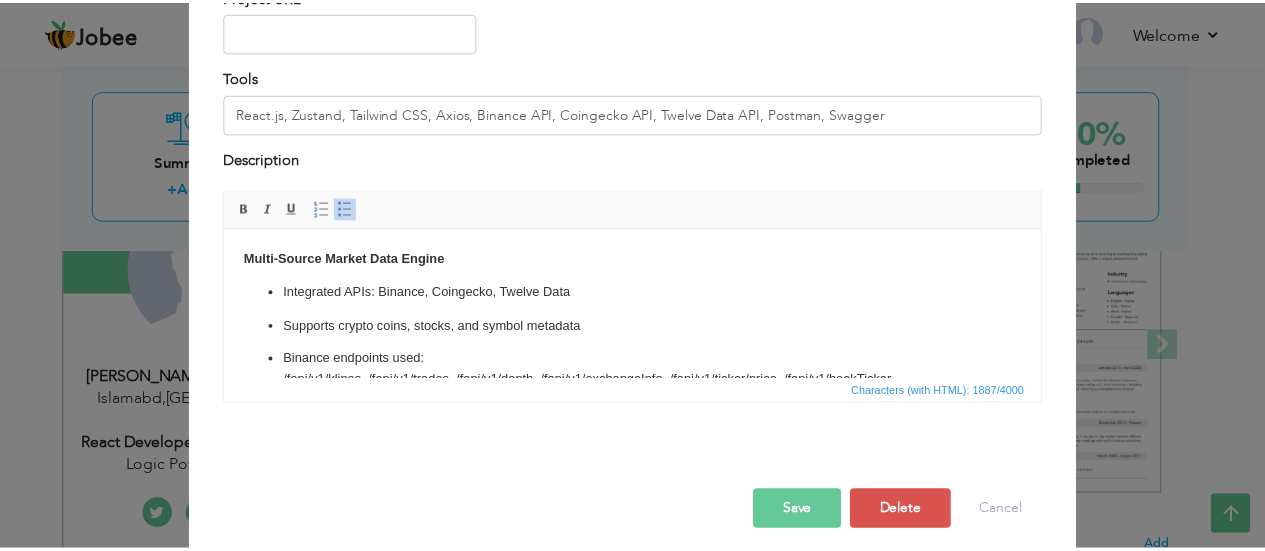 scroll, scrollTop: 240, scrollLeft: 0, axis: vertical 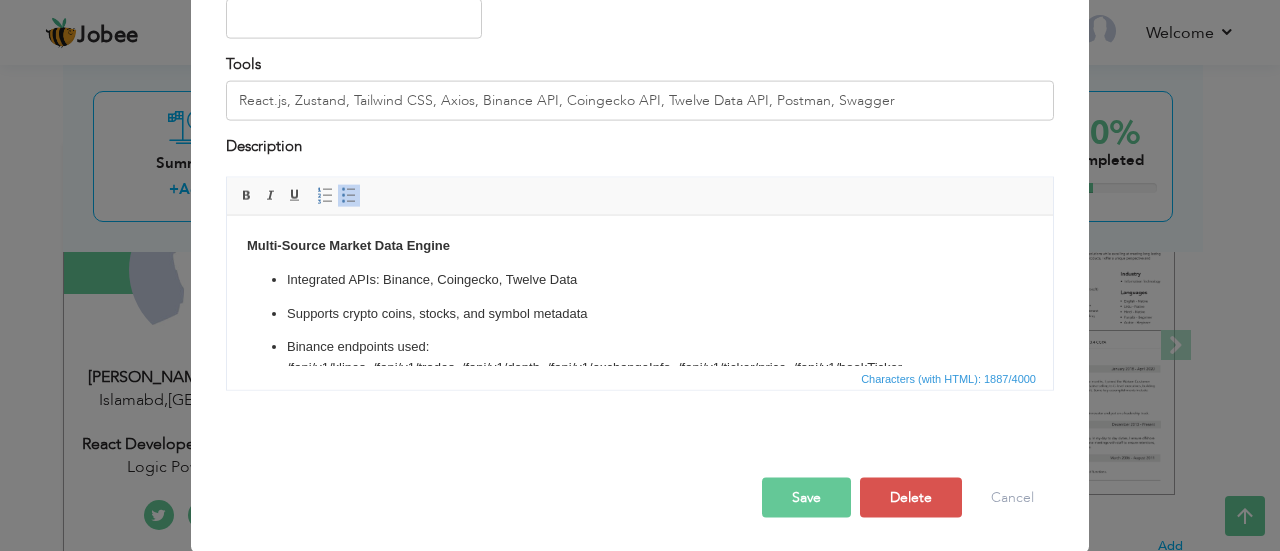 click on "Save" at bounding box center (806, 498) 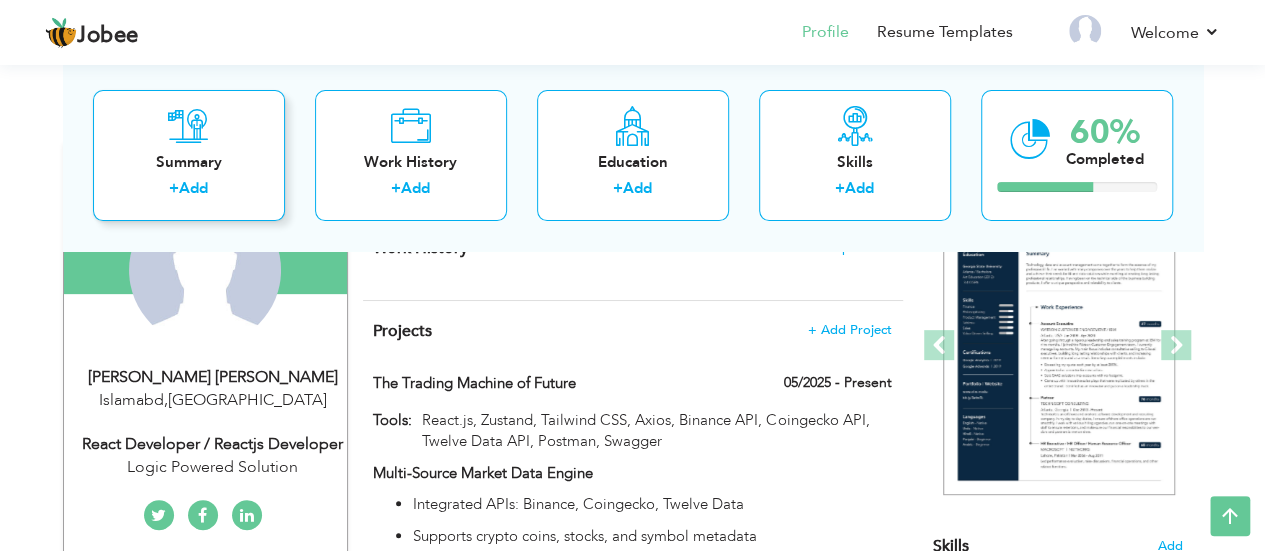 click on "Summary
+  Add" at bounding box center [189, 155] 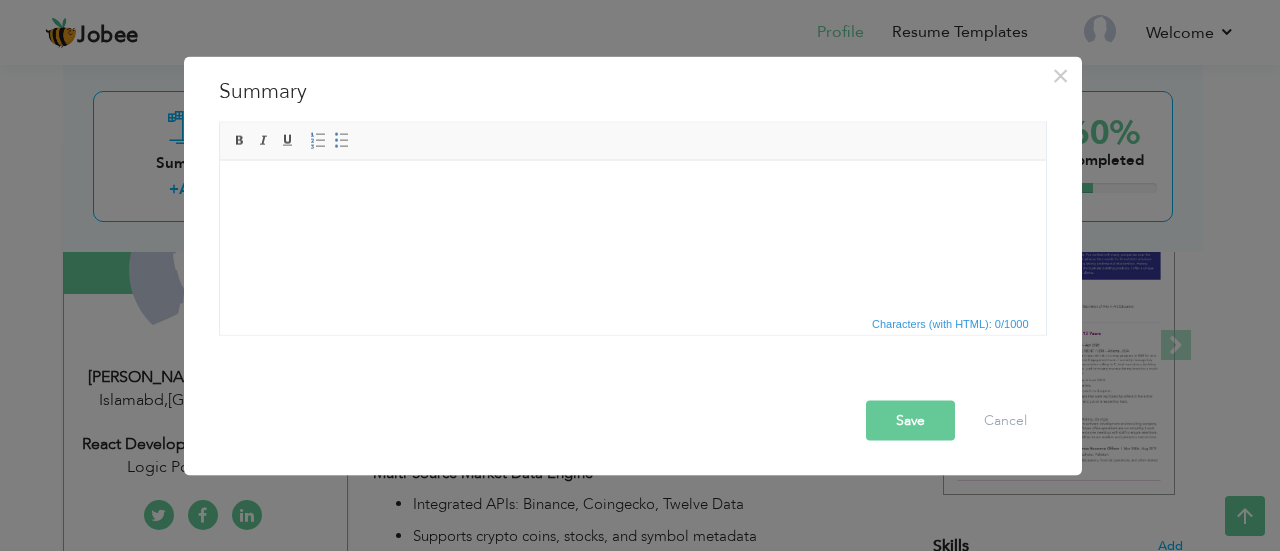 click at bounding box center [632, 190] 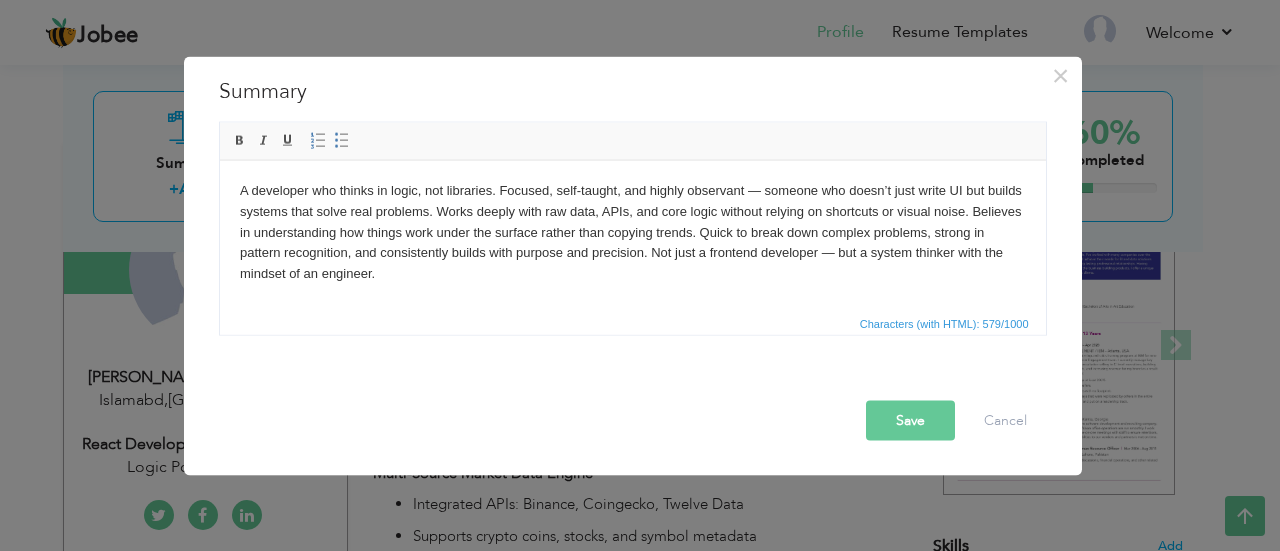 click on "Save" at bounding box center (910, 420) 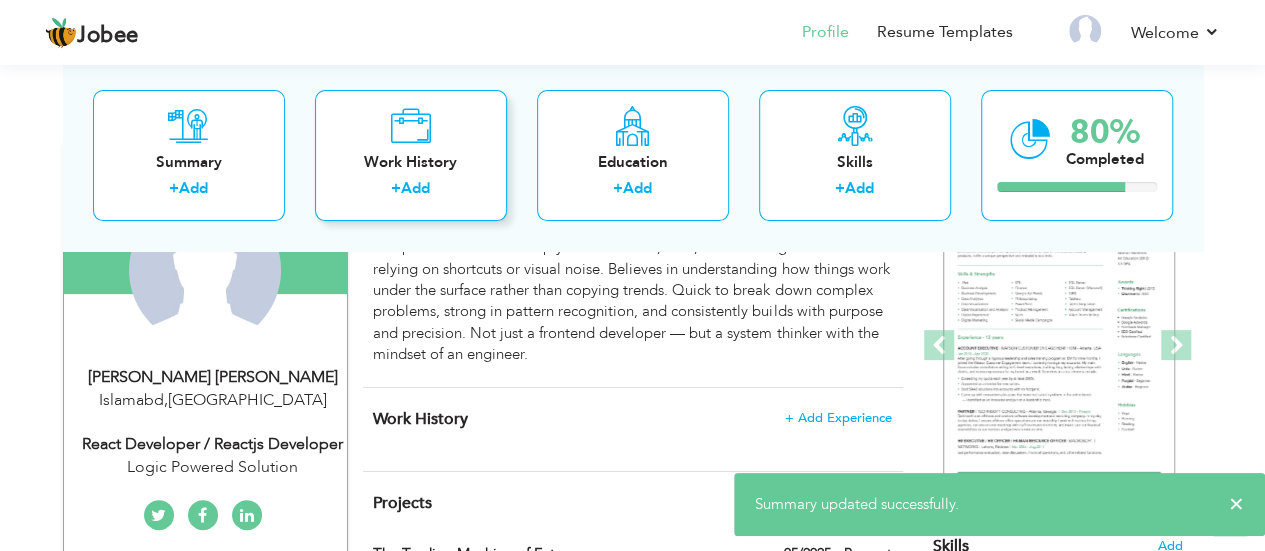 click on "Work History
+  Add" at bounding box center [411, 155] 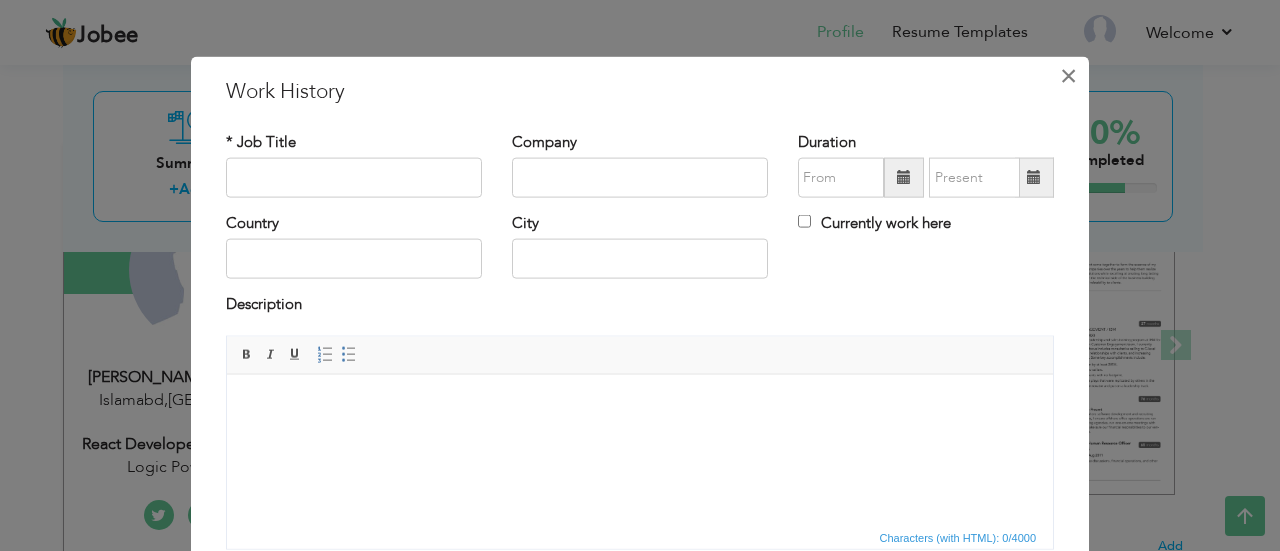 click on "×" at bounding box center (1068, 75) 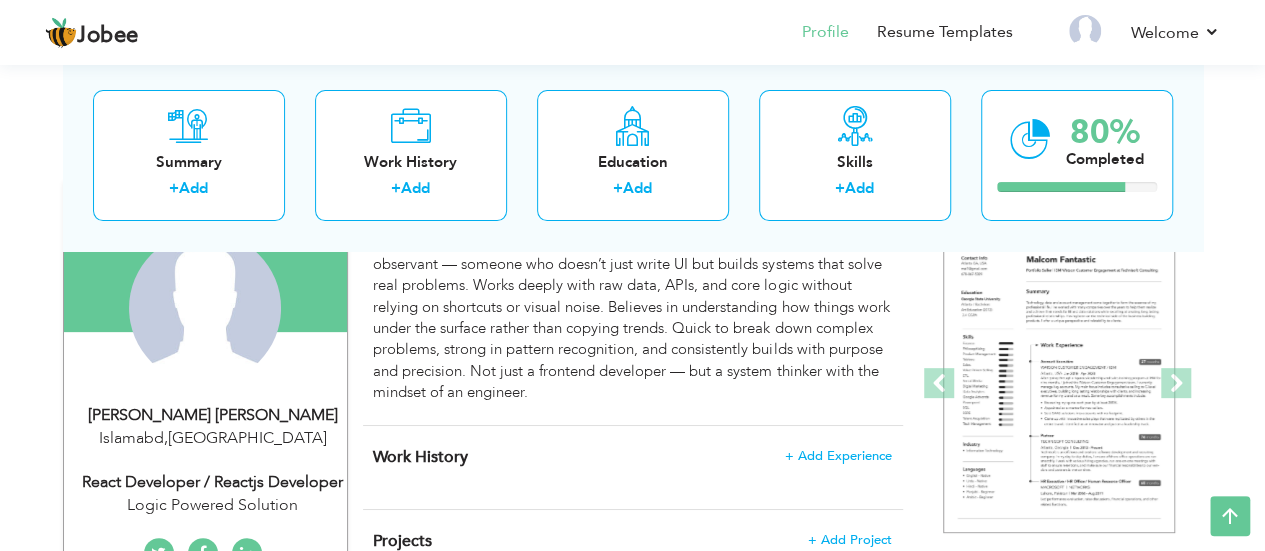 scroll, scrollTop: 0, scrollLeft: 0, axis: both 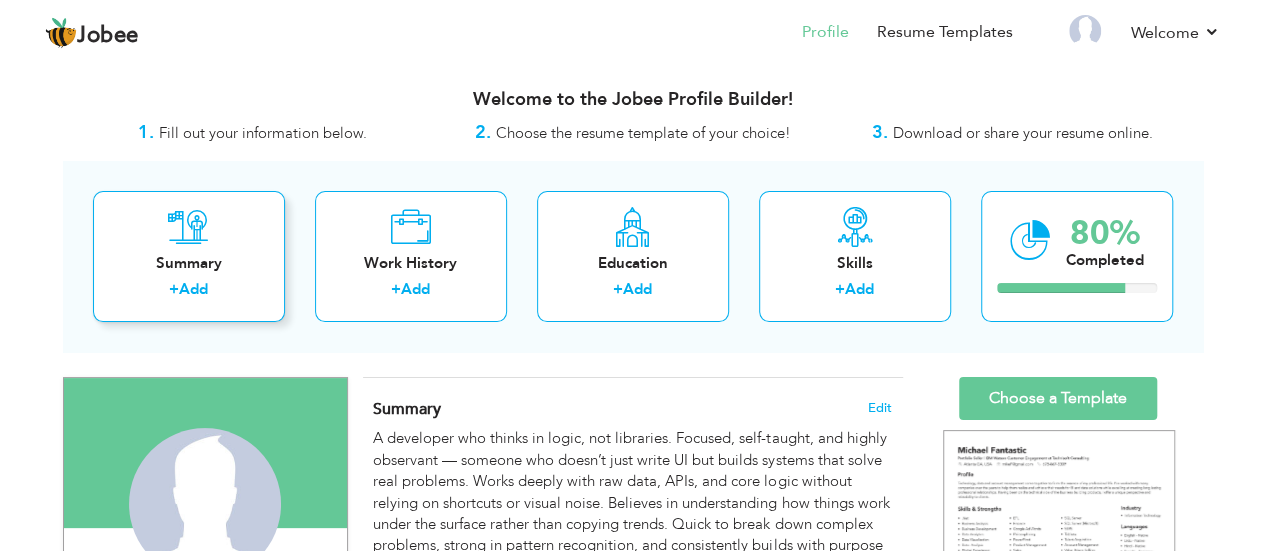 click at bounding box center [188, 227] 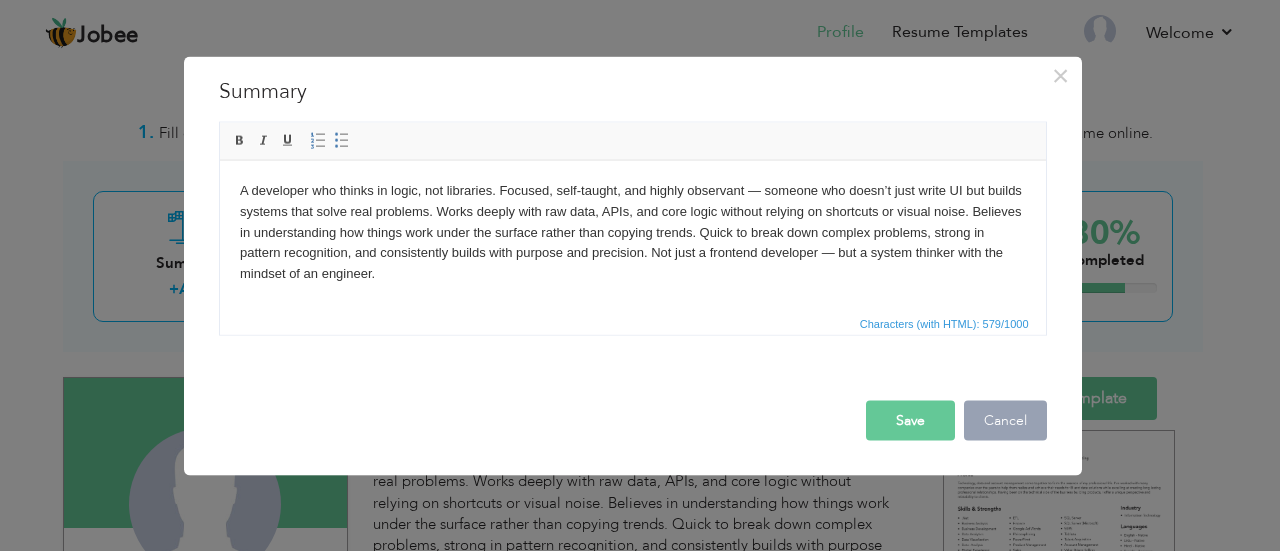 click on "Cancel" at bounding box center [1005, 420] 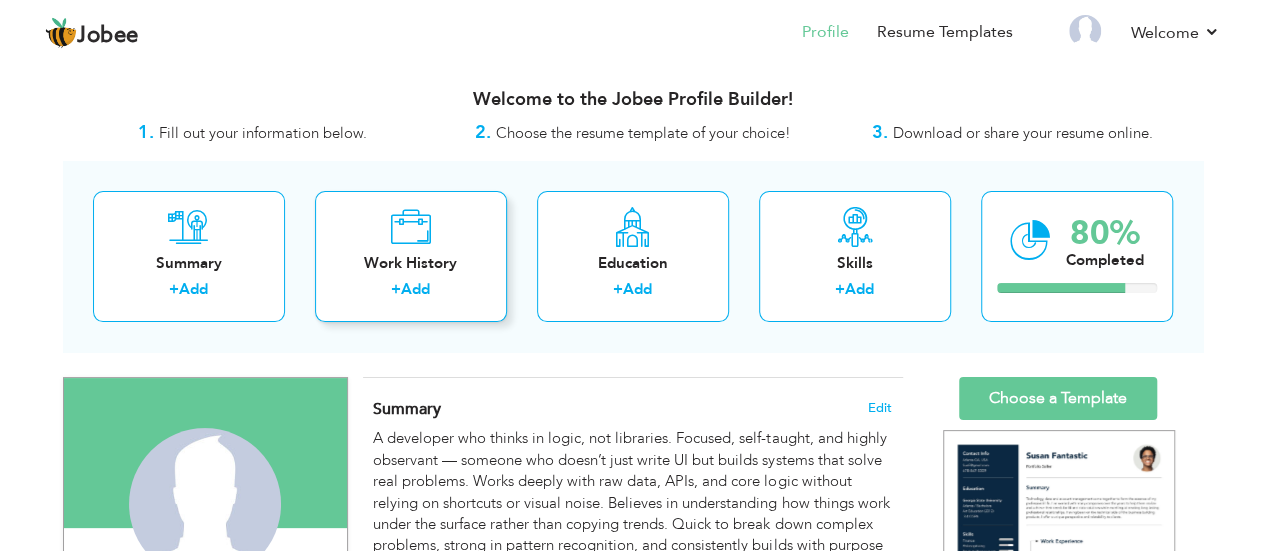 click on "Work History
+  Add" at bounding box center [411, 256] 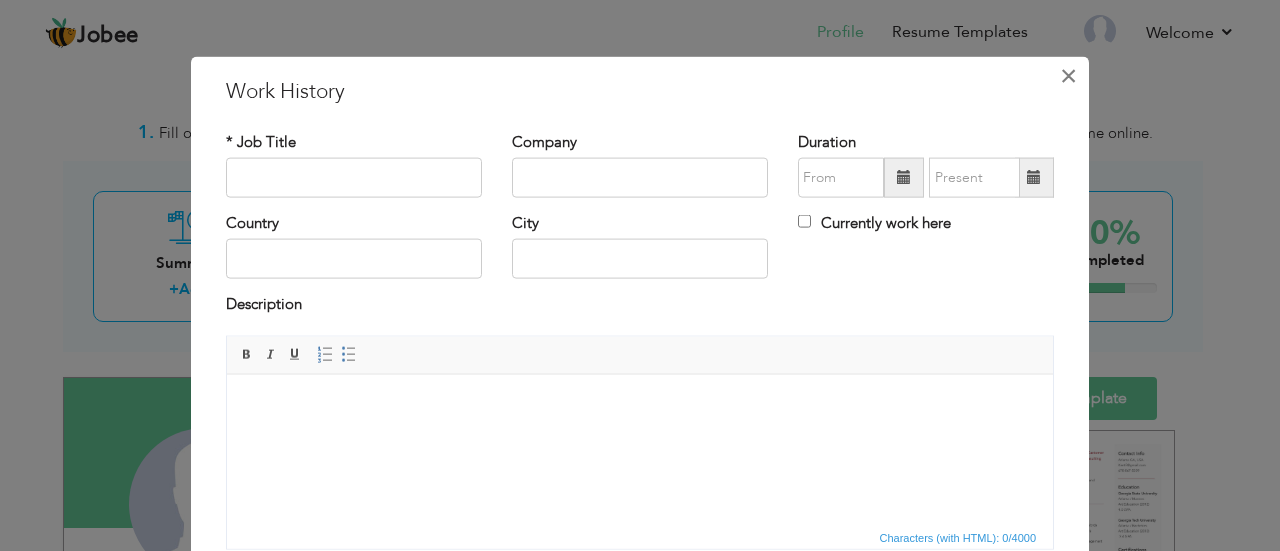 click on "×" at bounding box center (1068, 75) 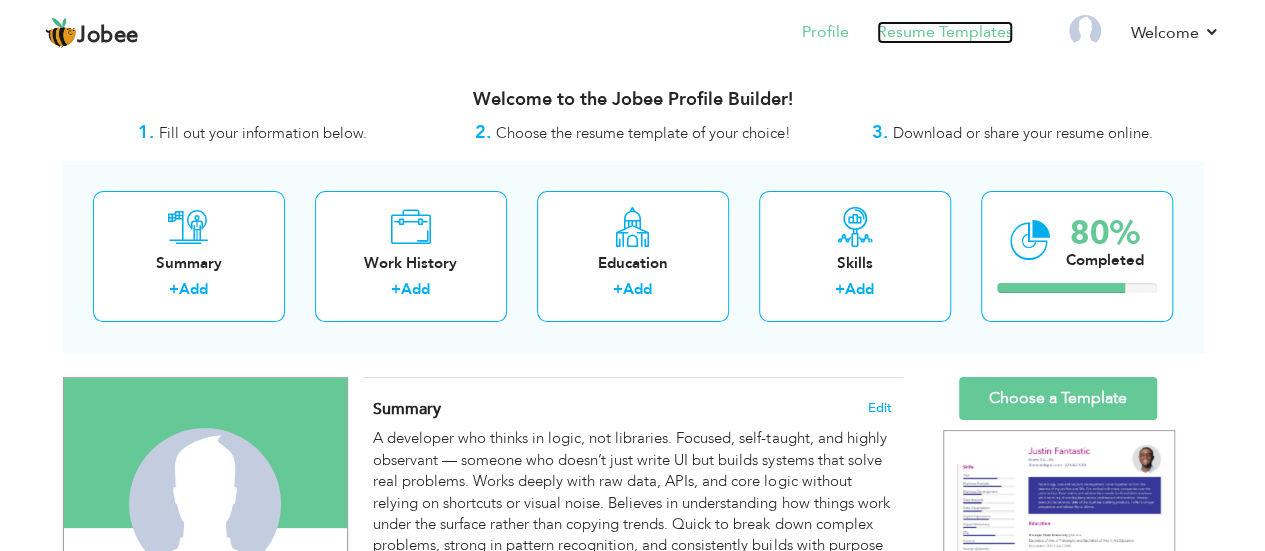 click on "Resume Templates" at bounding box center (945, 32) 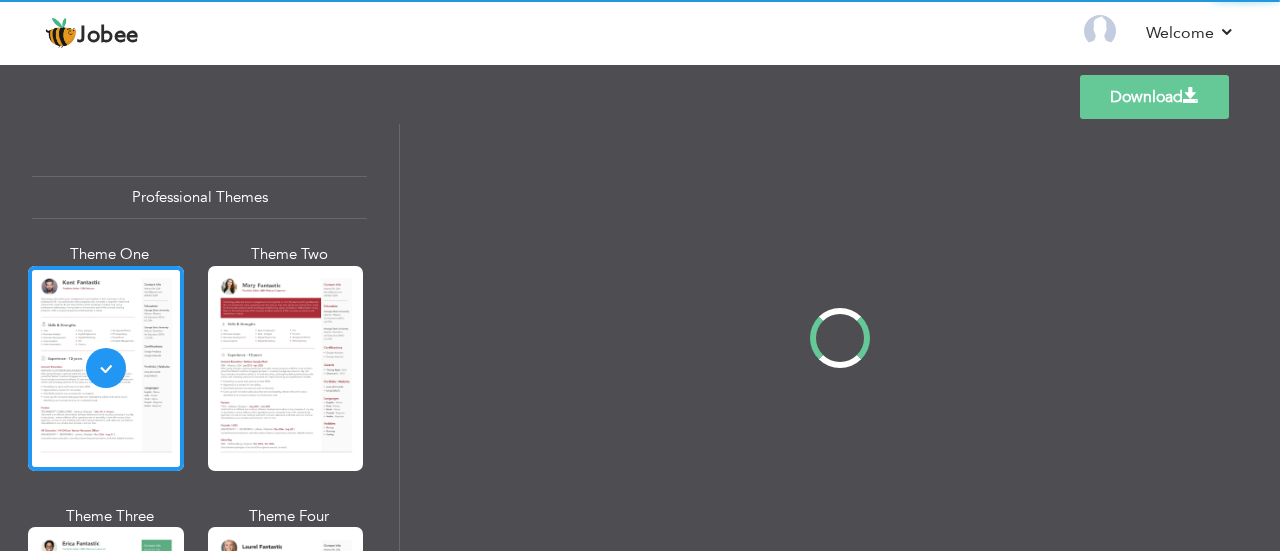 scroll, scrollTop: 0, scrollLeft: 0, axis: both 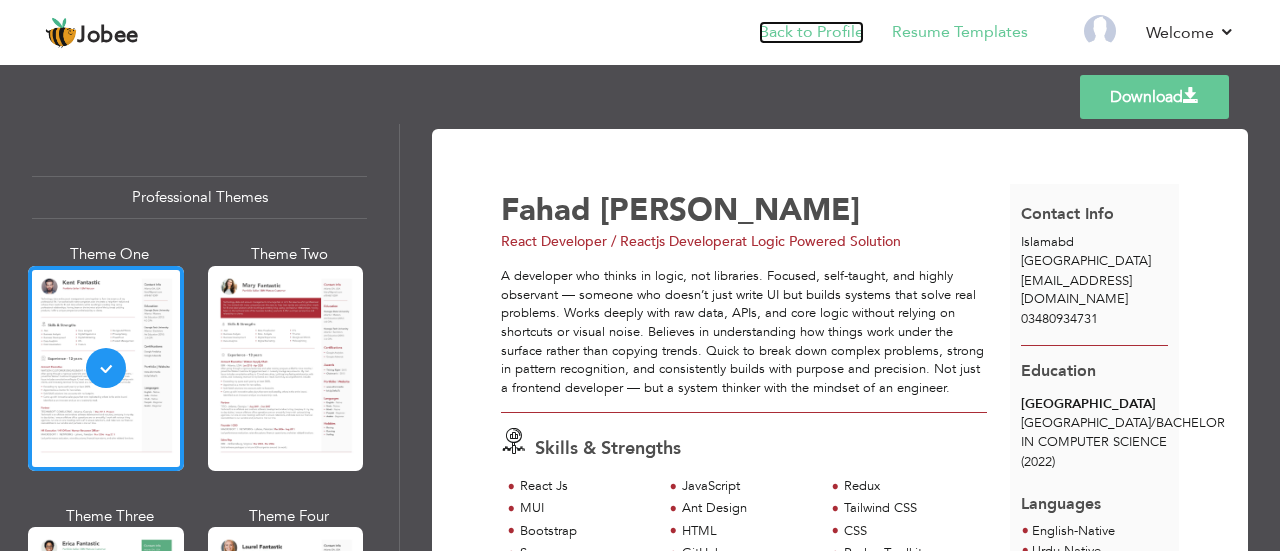 click on "Back to Profile" at bounding box center (811, 32) 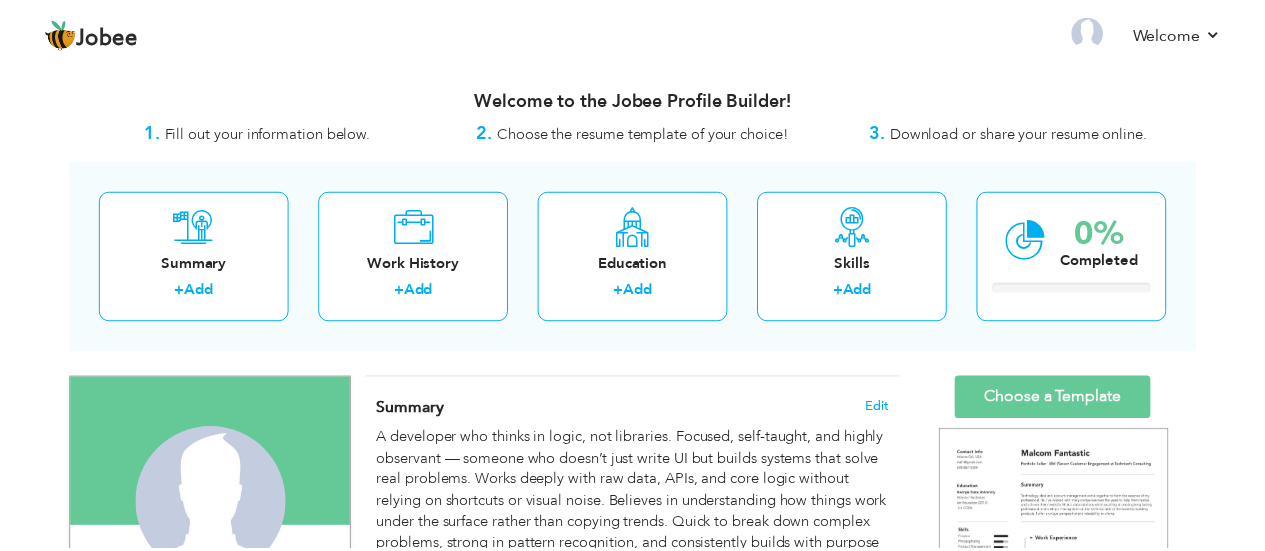 scroll, scrollTop: 0, scrollLeft: 0, axis: both 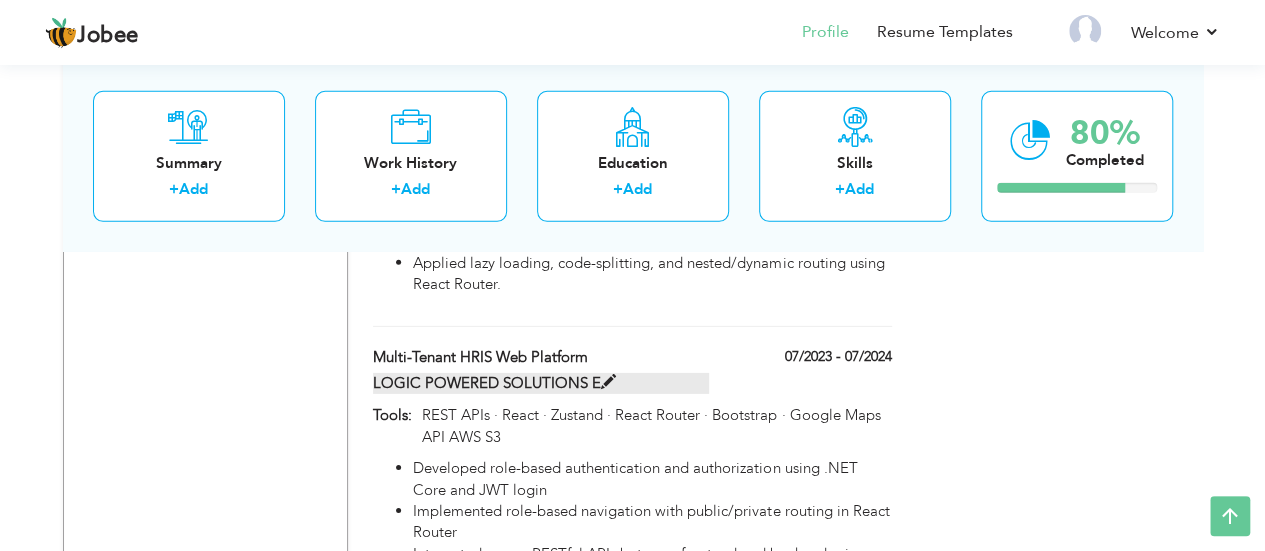 click at bounding box center (608, 382) 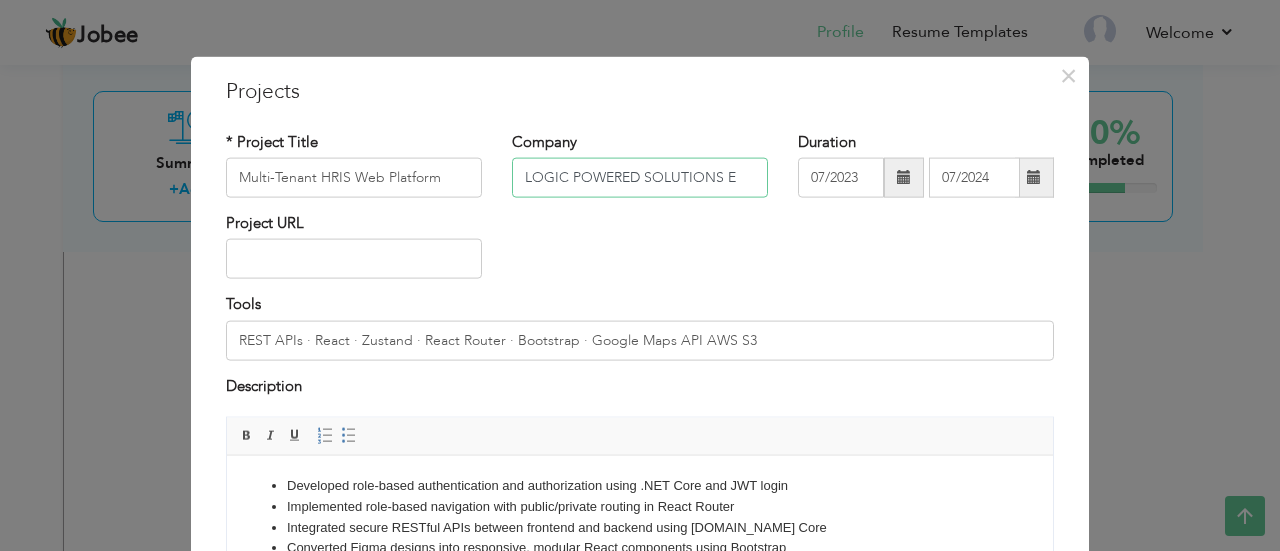 click on "LOGIC POWERED SOLUTIONS E" at bounding box center (640, 178) 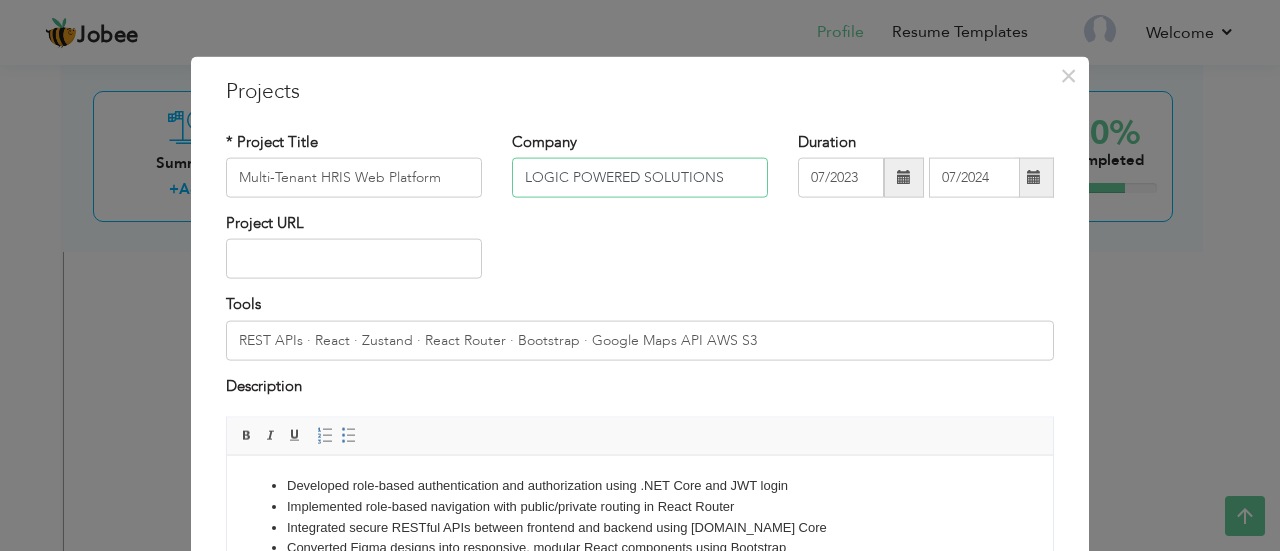 type on "LOGIC POWERED SOLUTIONS" 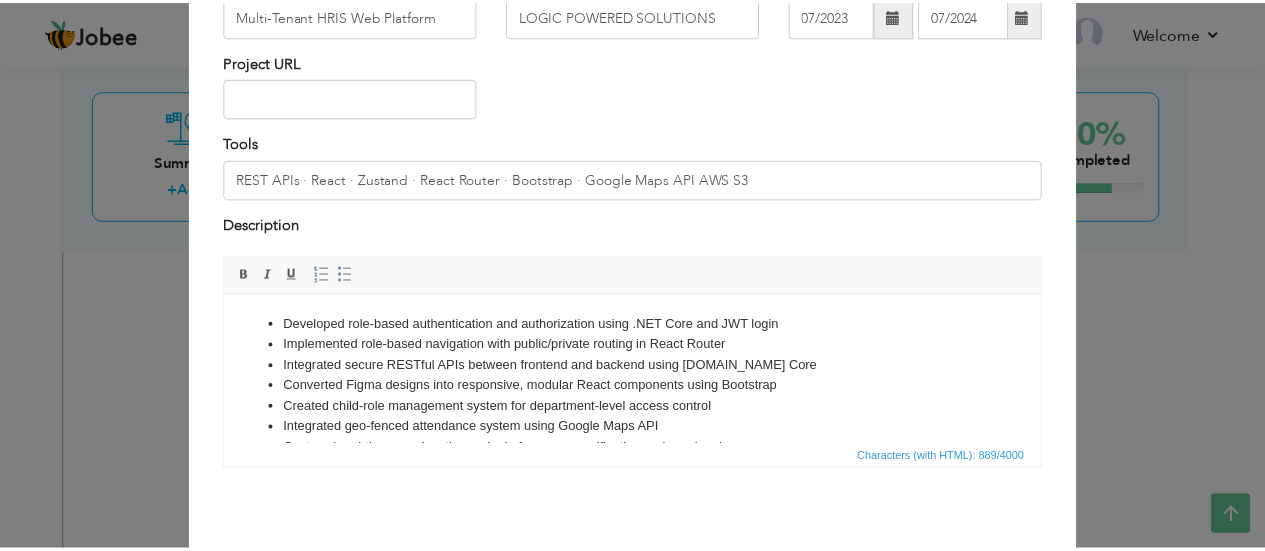 scroll, scrollTop: 240, scrollLeft: 0, axis: vertical 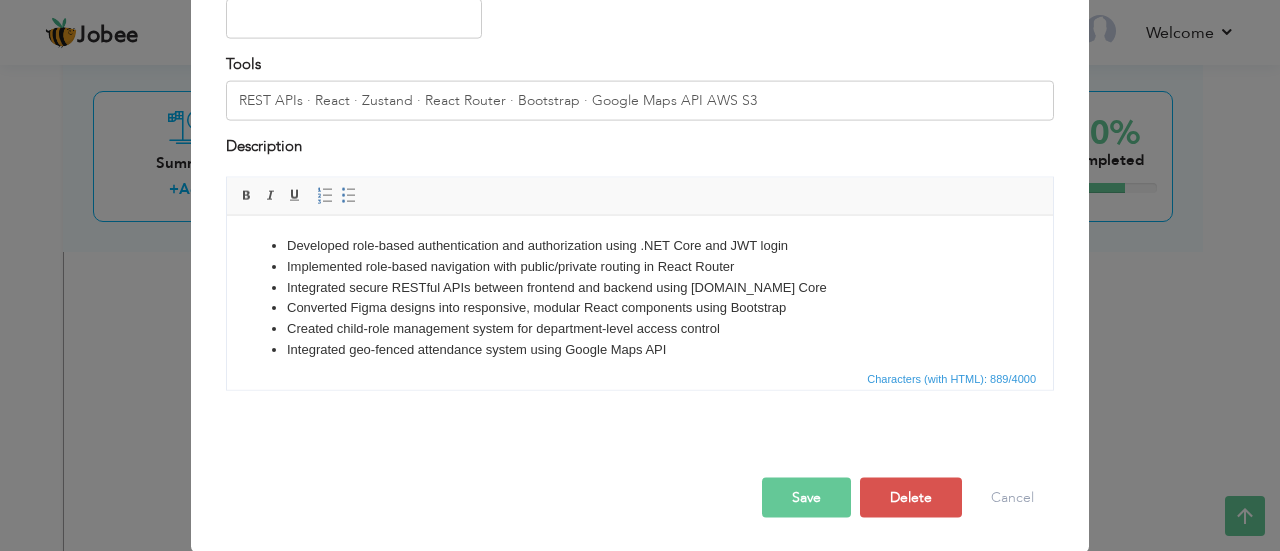 click on "Save" at bounding box center (806, 498) 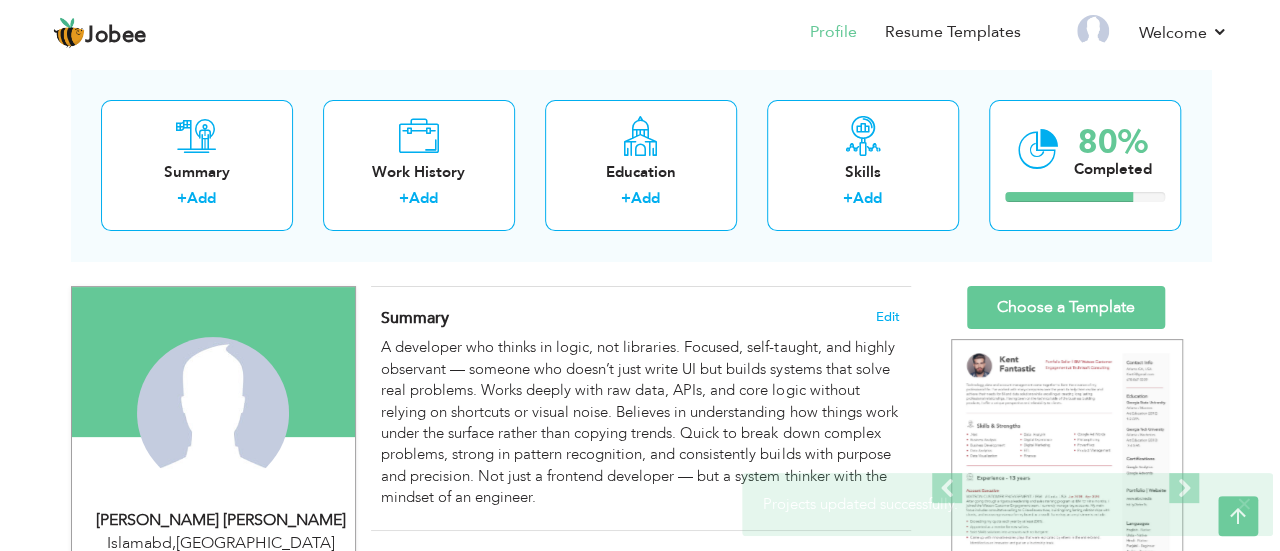 scroll, scrollTop: 0, scrollLeft: 0, axis: both 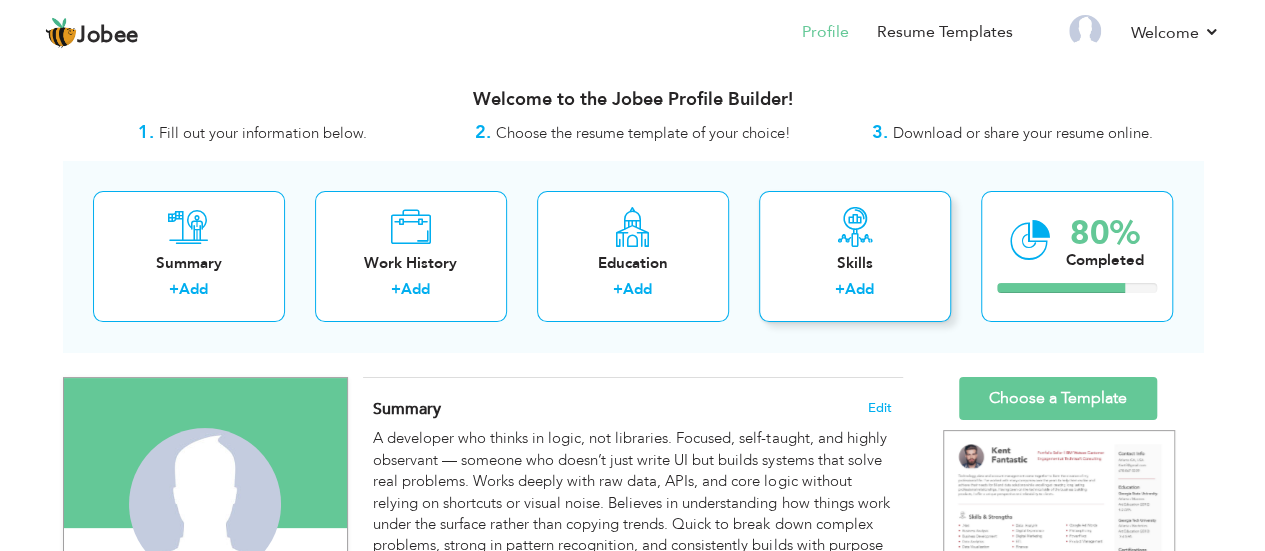 click at bounding box center (855, 227) 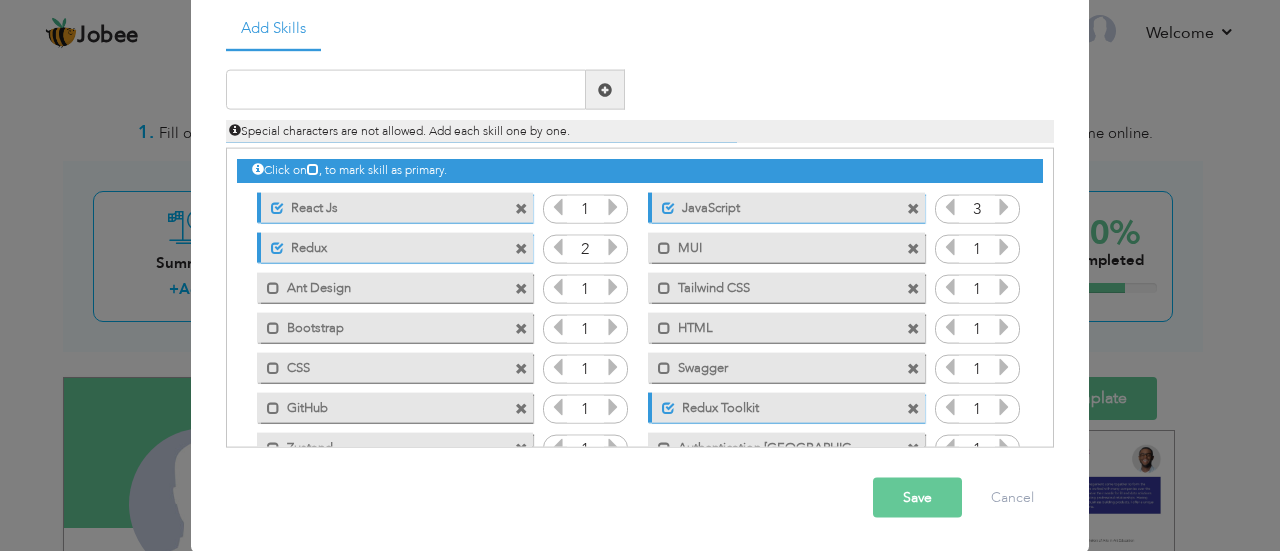 scroll, scrollTop: 110, scrollLeft: 0, axis: vertical 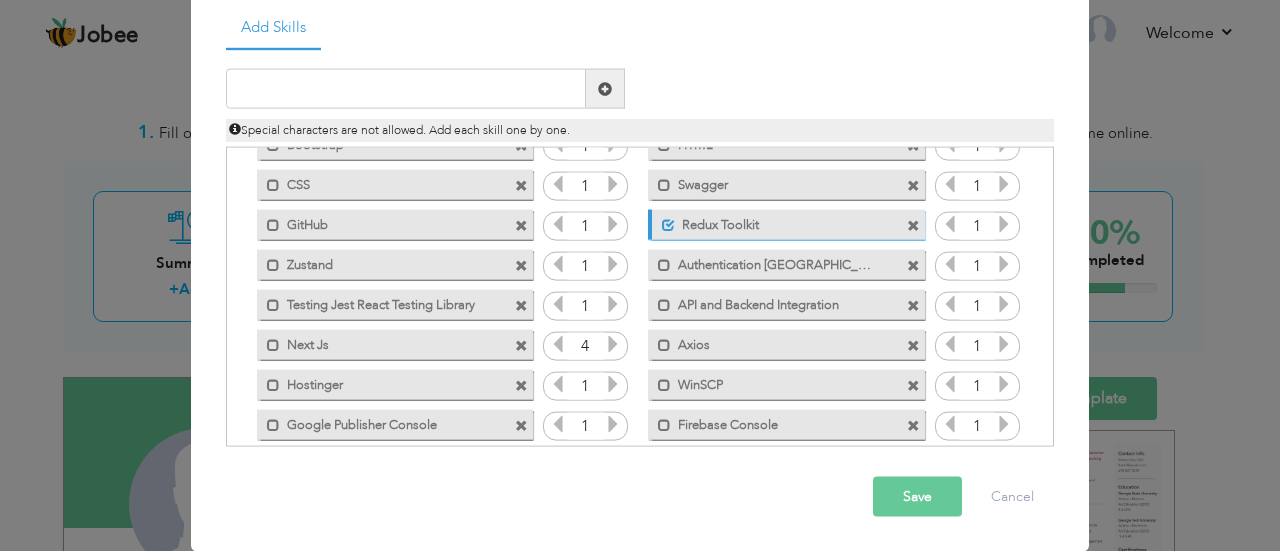 click at bounding box center [1004, 304] 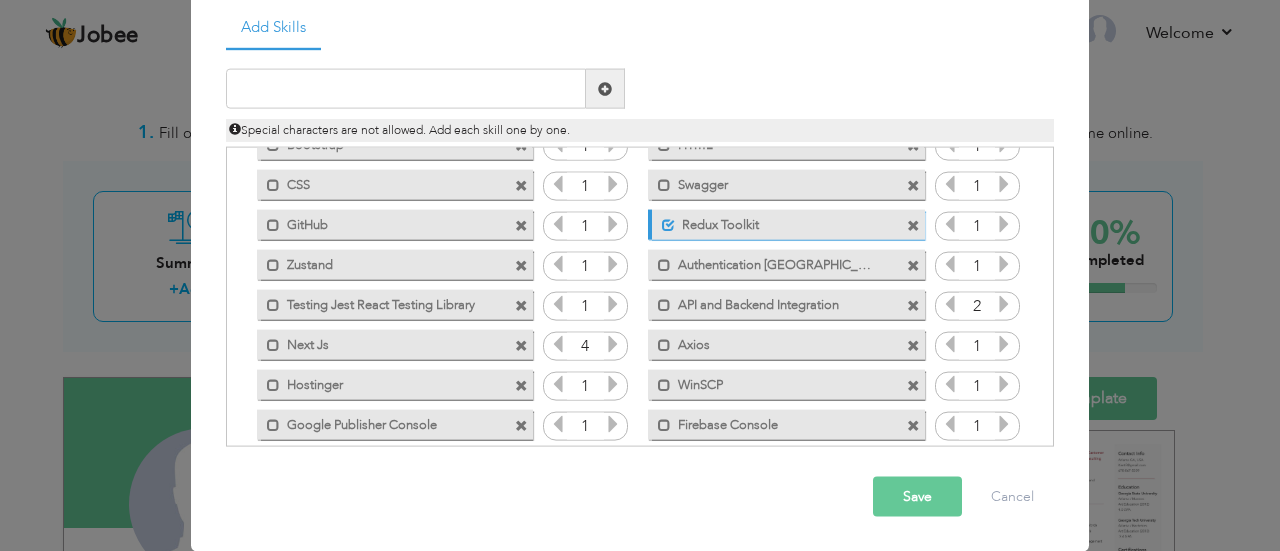 click at bounding box center (1004, 304) 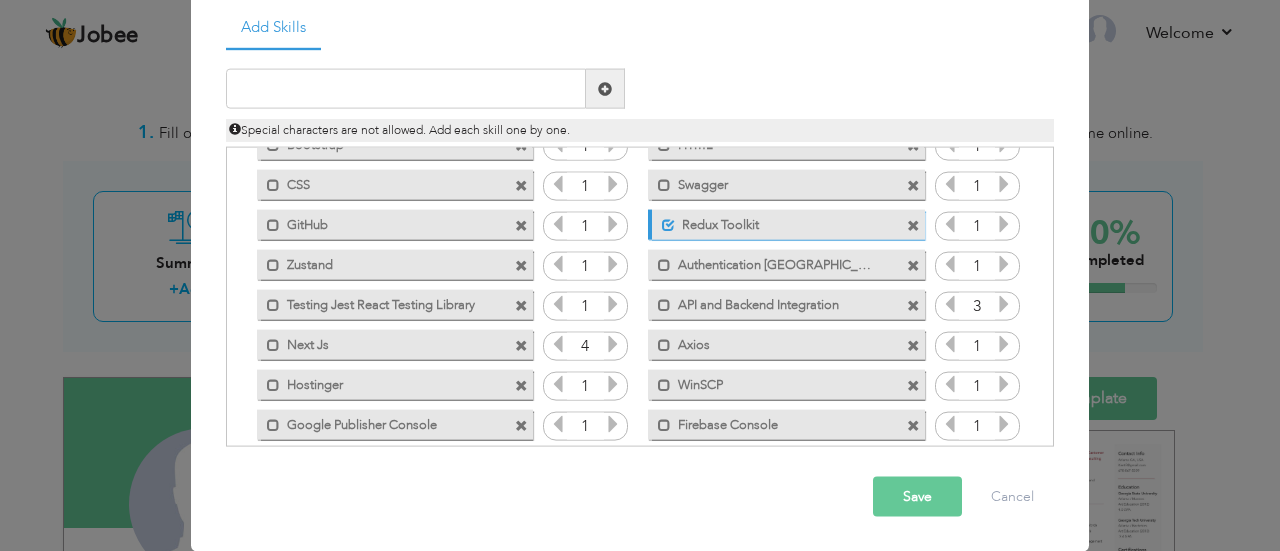 click at bounding box center [1004, 304] 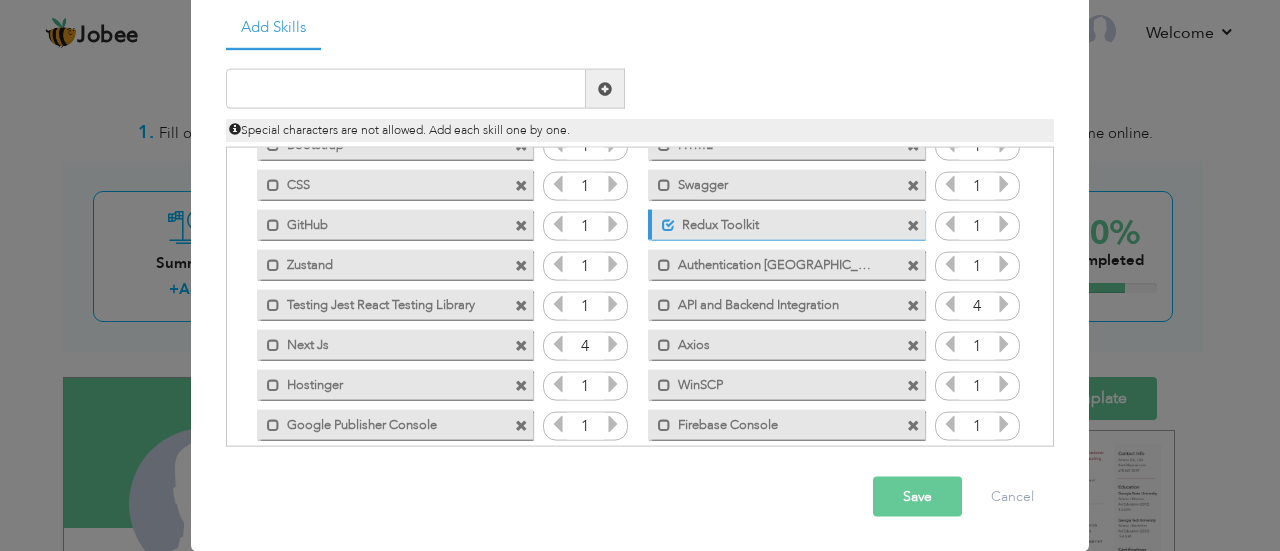 click at bounding box center (1004, 304) 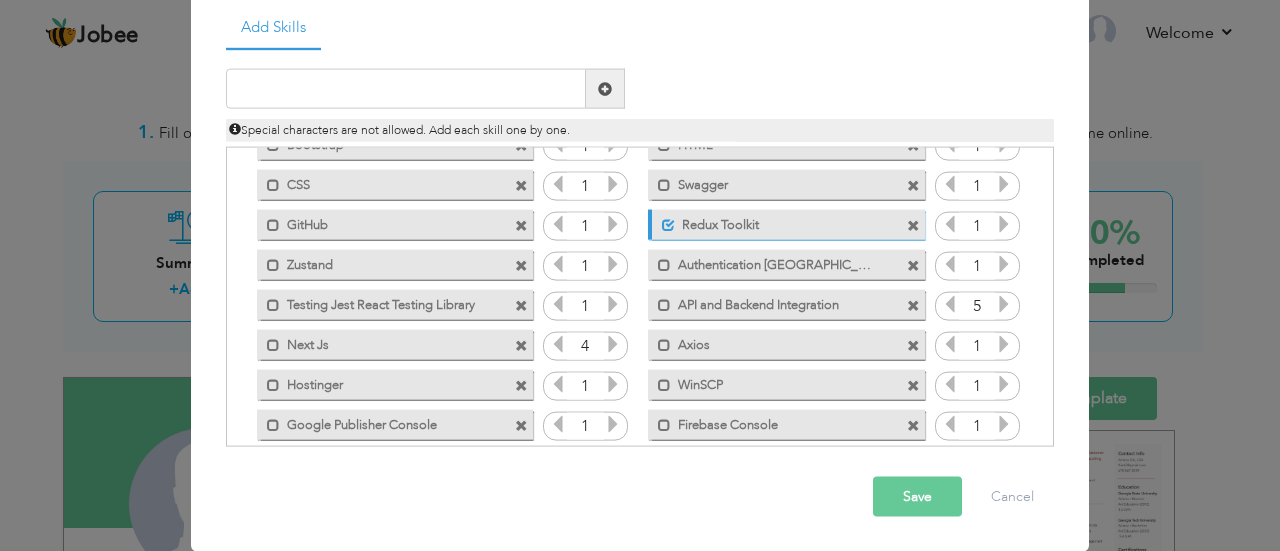 click on "1" at bounding box center (977, 266) 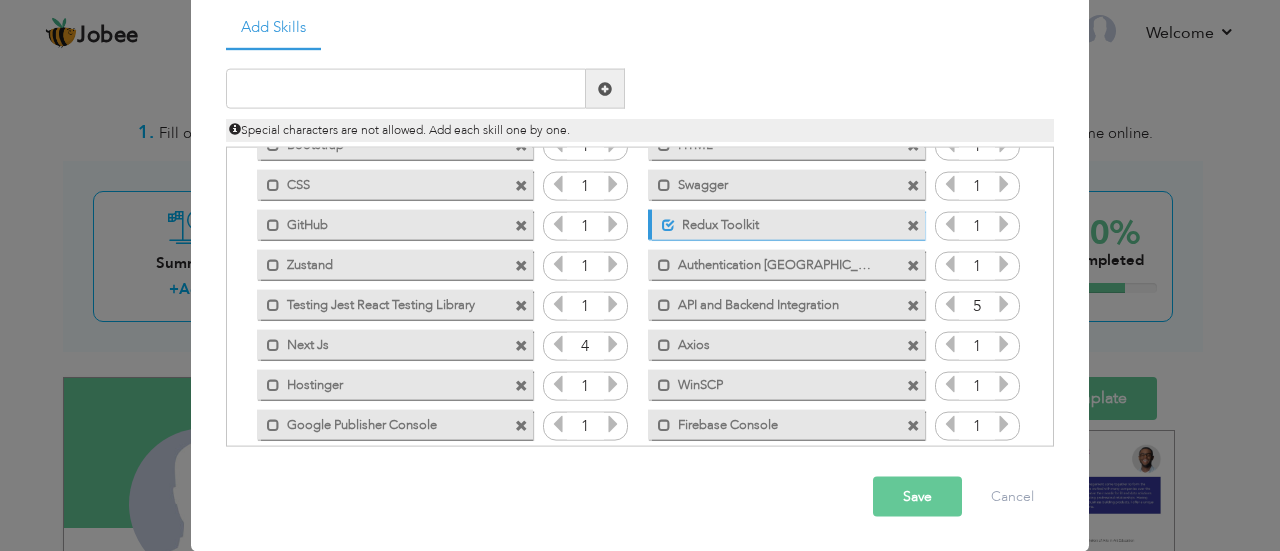 click on "1" at bounding box center [977, 266] 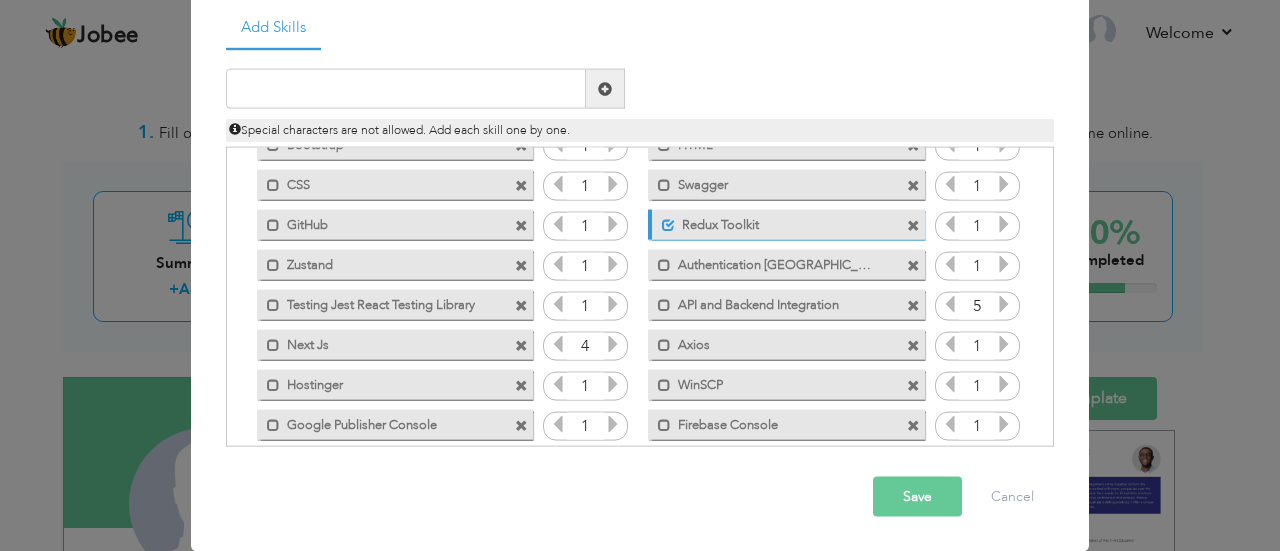 click on "1" at bounding box center [977, 266] 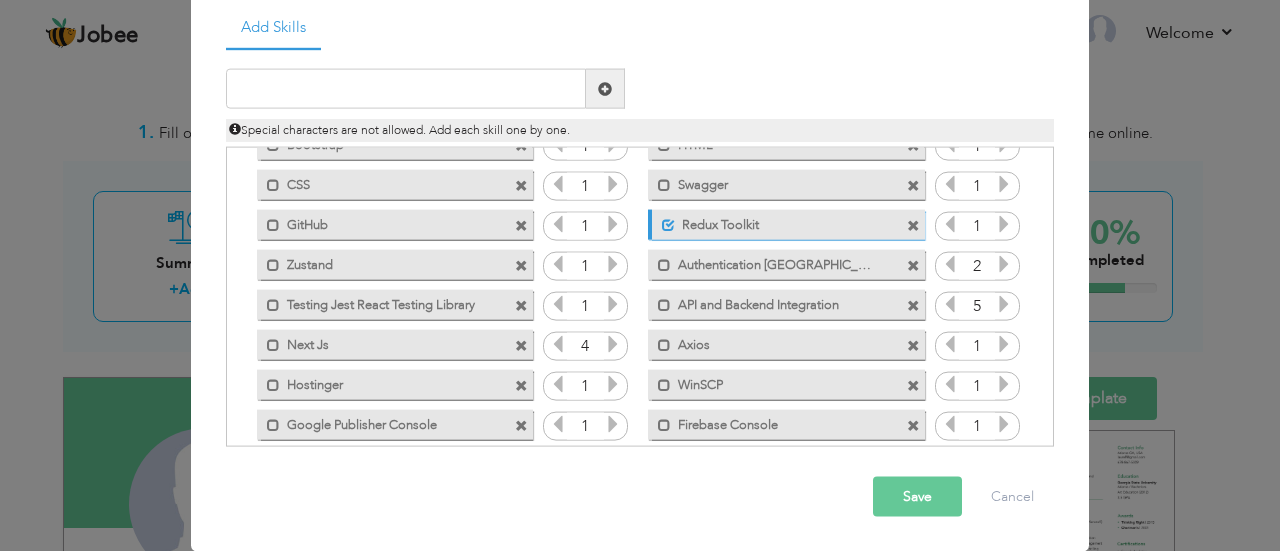 click at bounding box center (1004, 264) 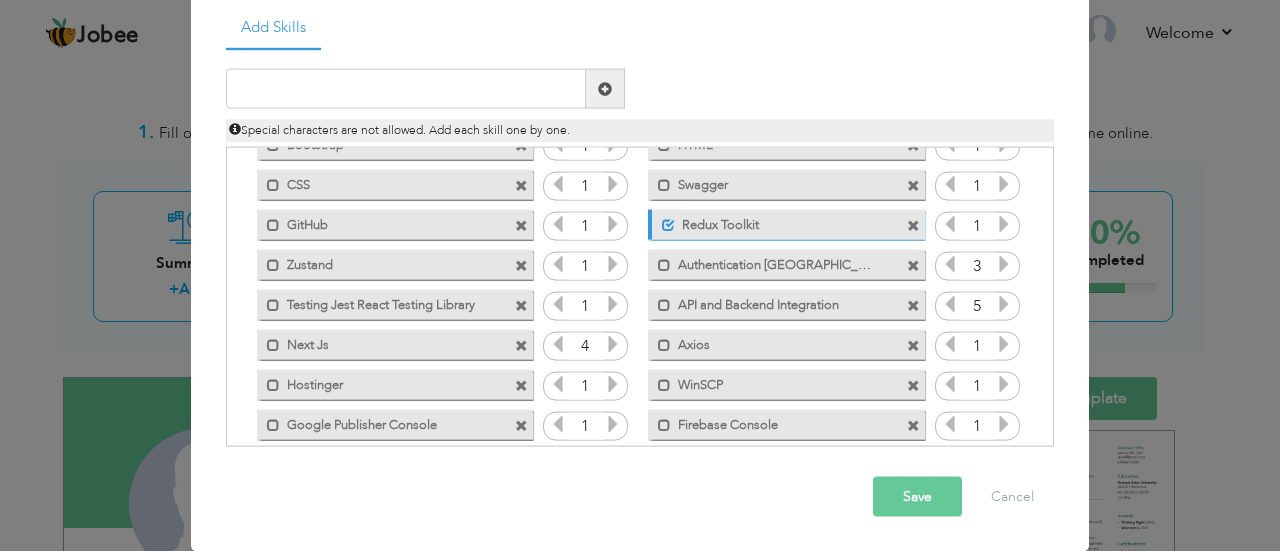 click at bounding box center [1004, 264] 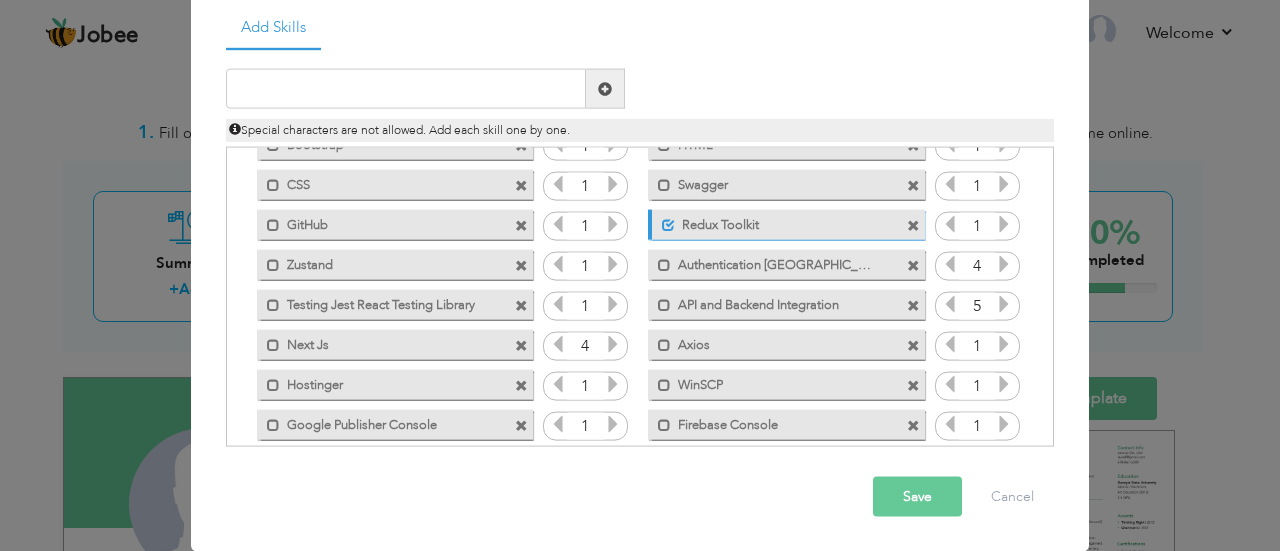 click at bounding box center (1004, 264) 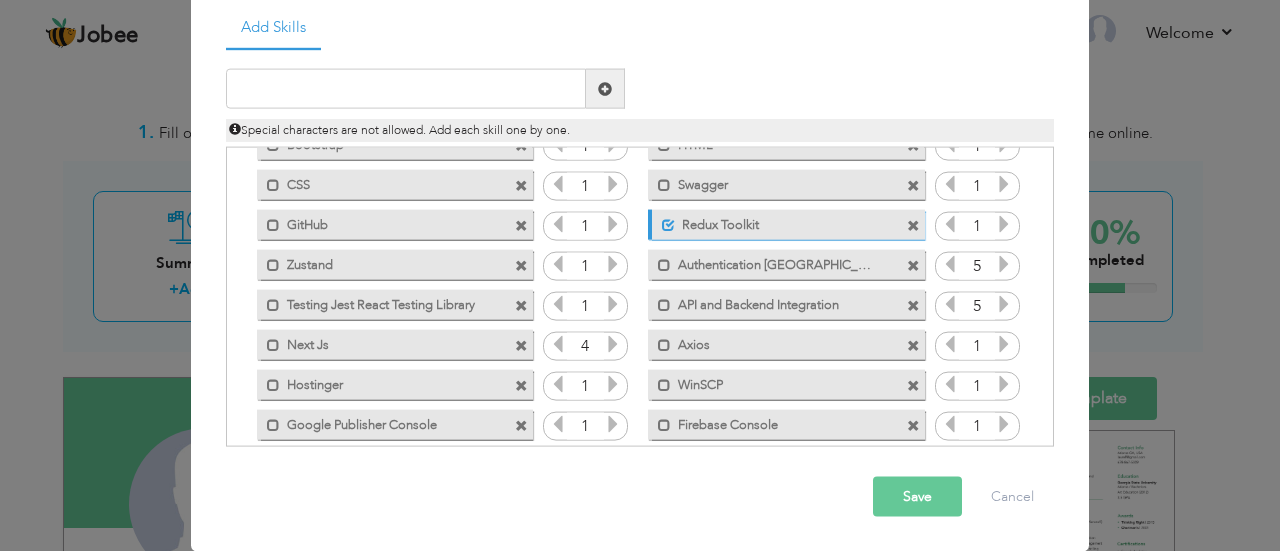 click at bounding box center (1004, 264) 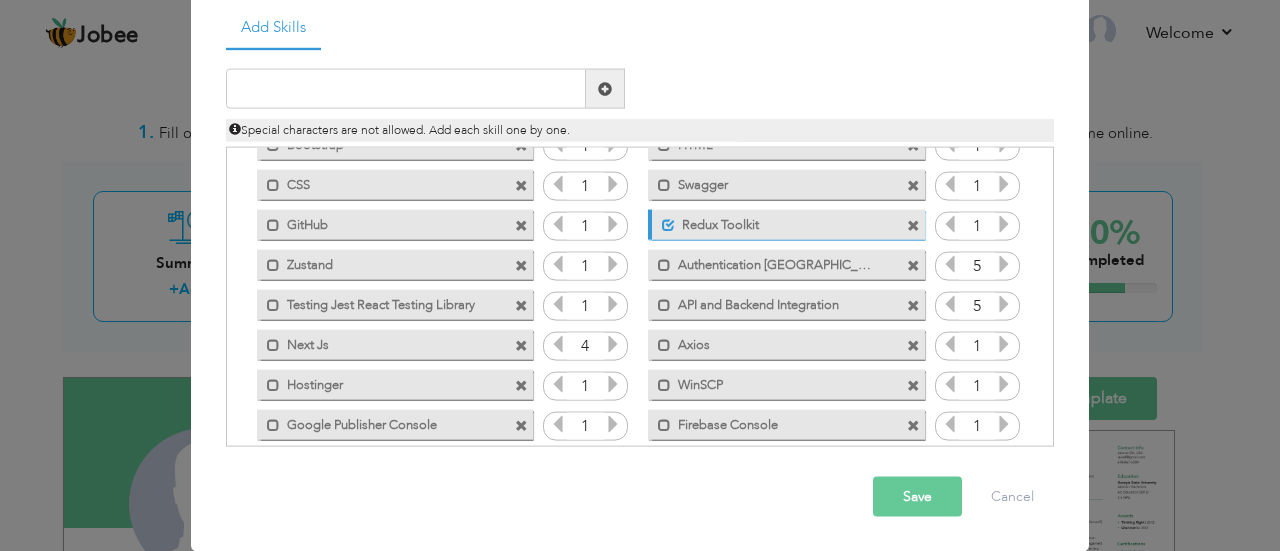 click at bounding box center (950, 264) 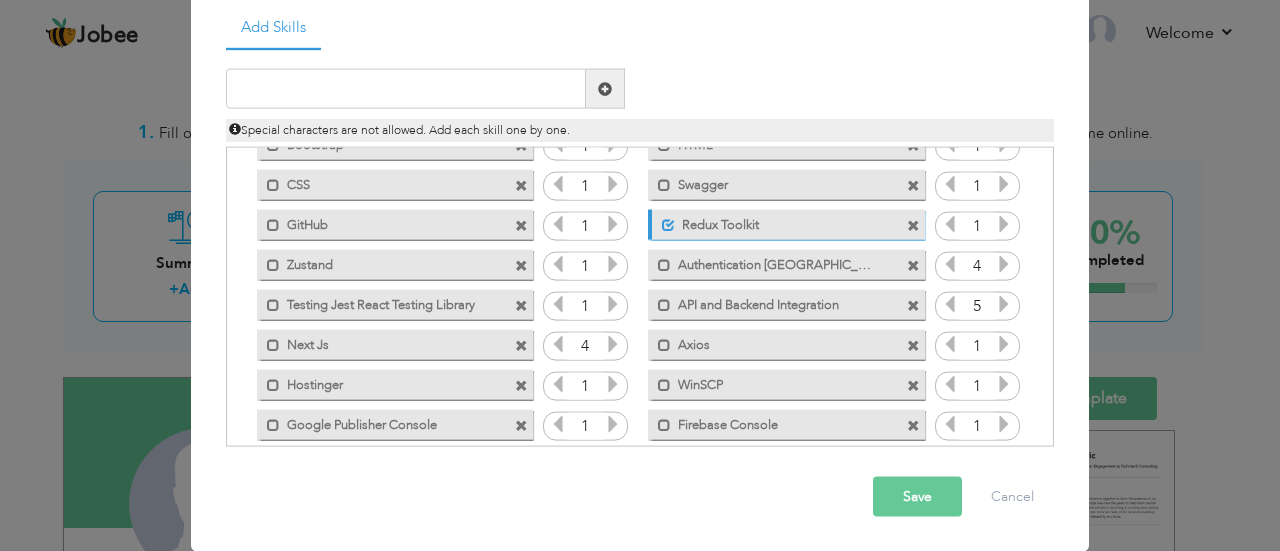 click at bounding box center [1004, 264] 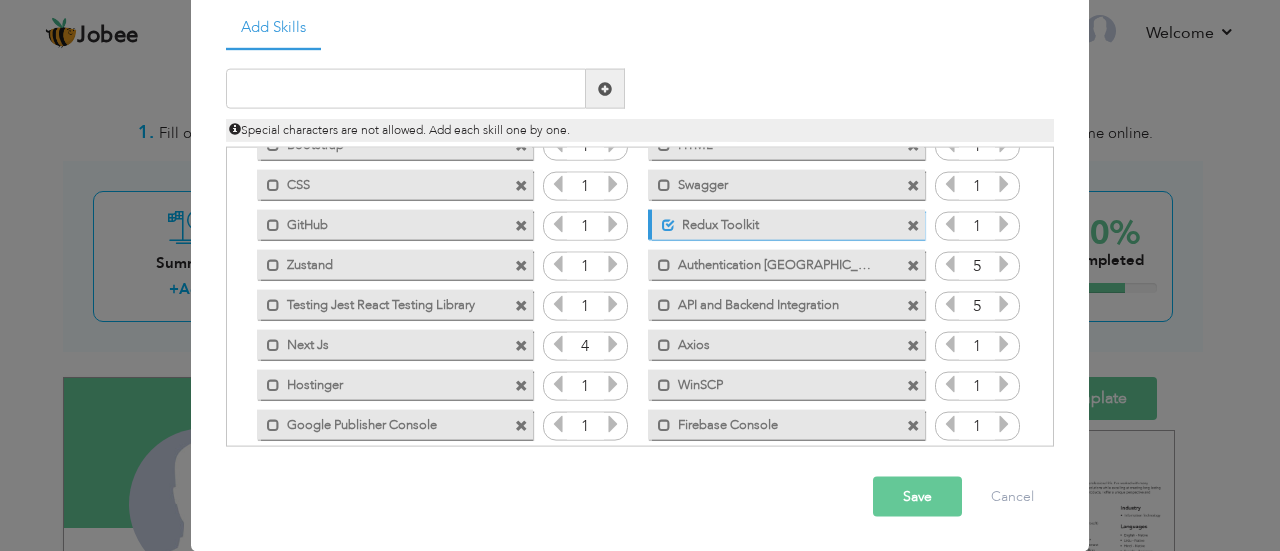 click at bounding box center [913, 265] 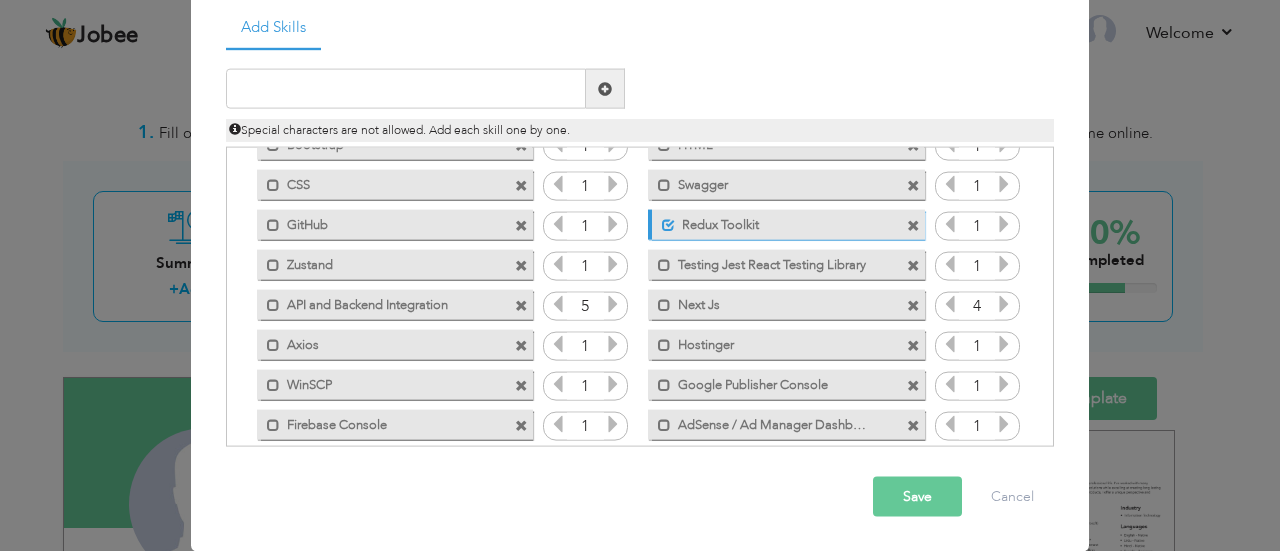 click on "Save" at bounding box center (917, 497) 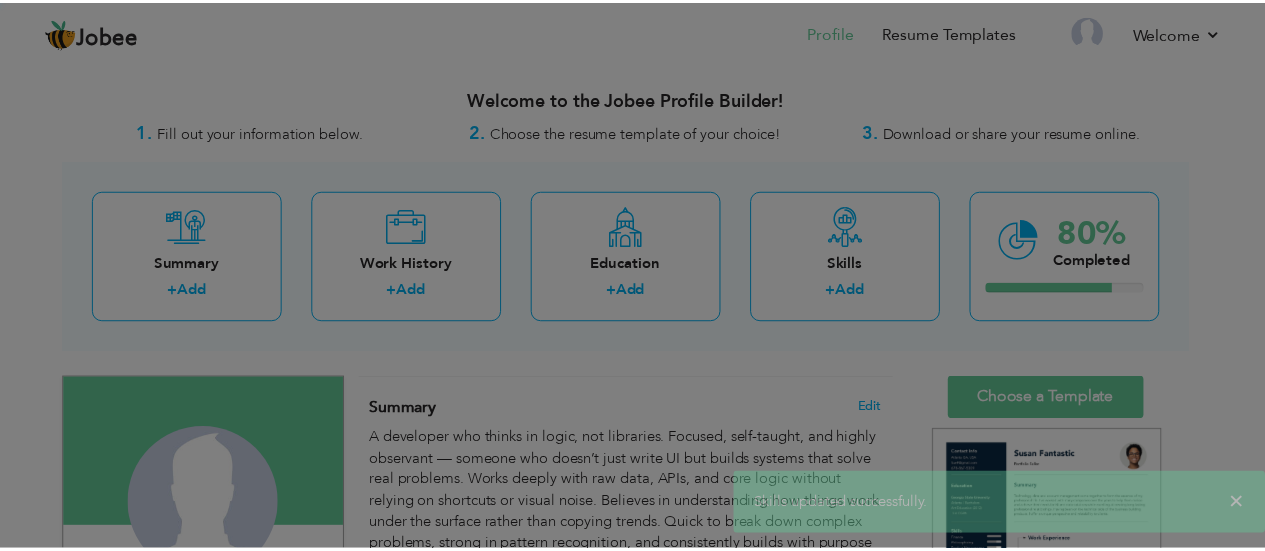 scroll, scrollTop: 0, scrollLeft: 0, axis: both 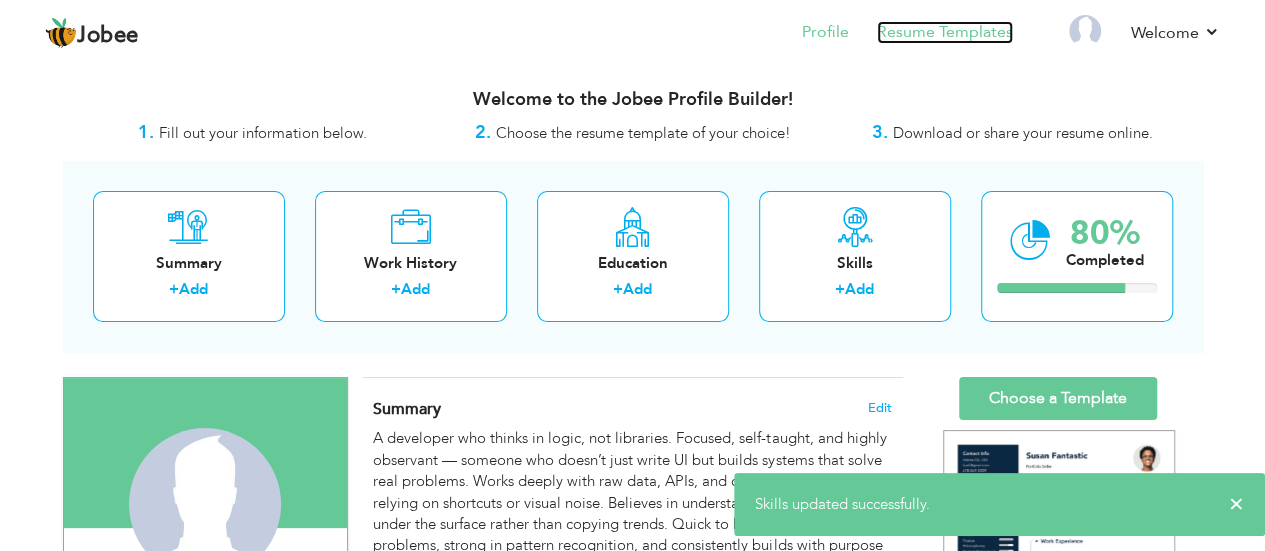 click on "Resume Templates" at bounding box center [945, 32] 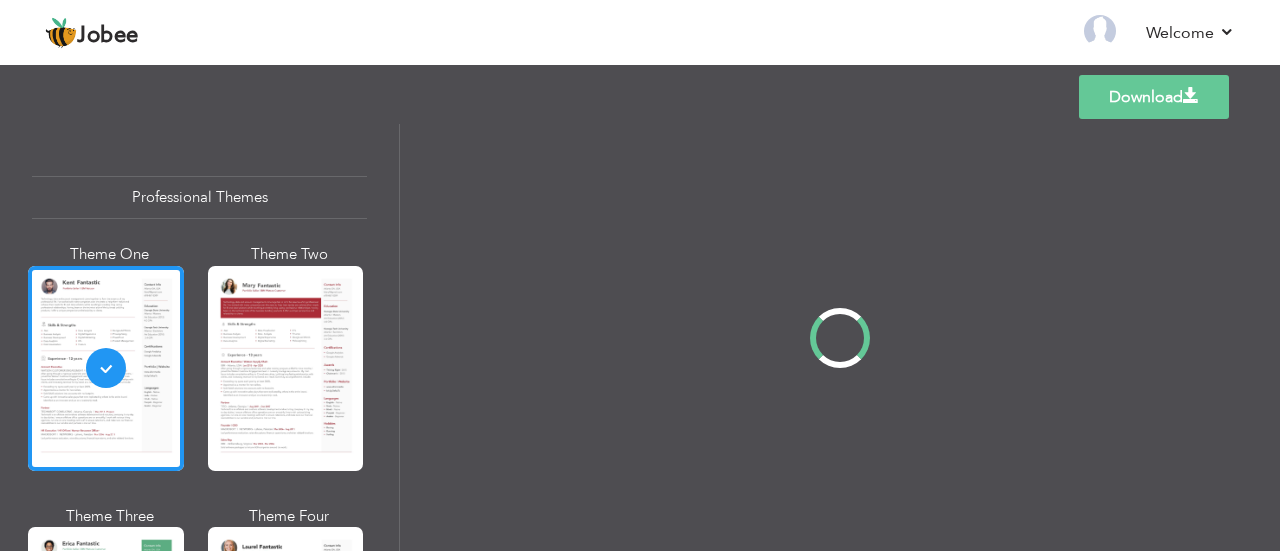 scroll, scrollTop: 0, scrollLeft: 0, axis: both 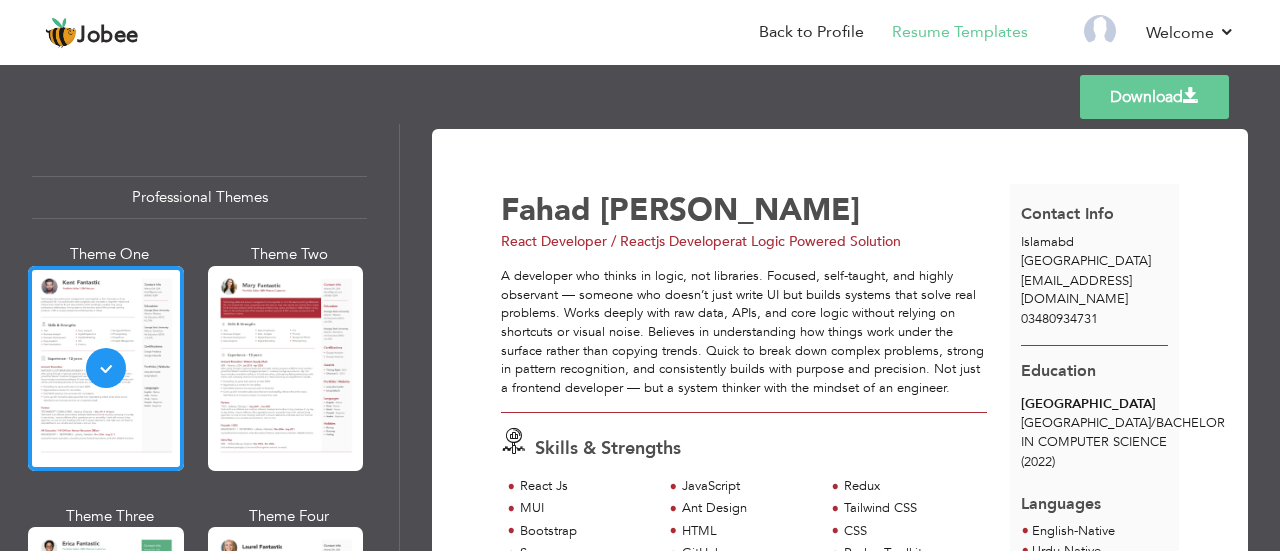 click on "[PERSON_NAME]   [PERSON_NAME]" at bounding box center (761, 210) 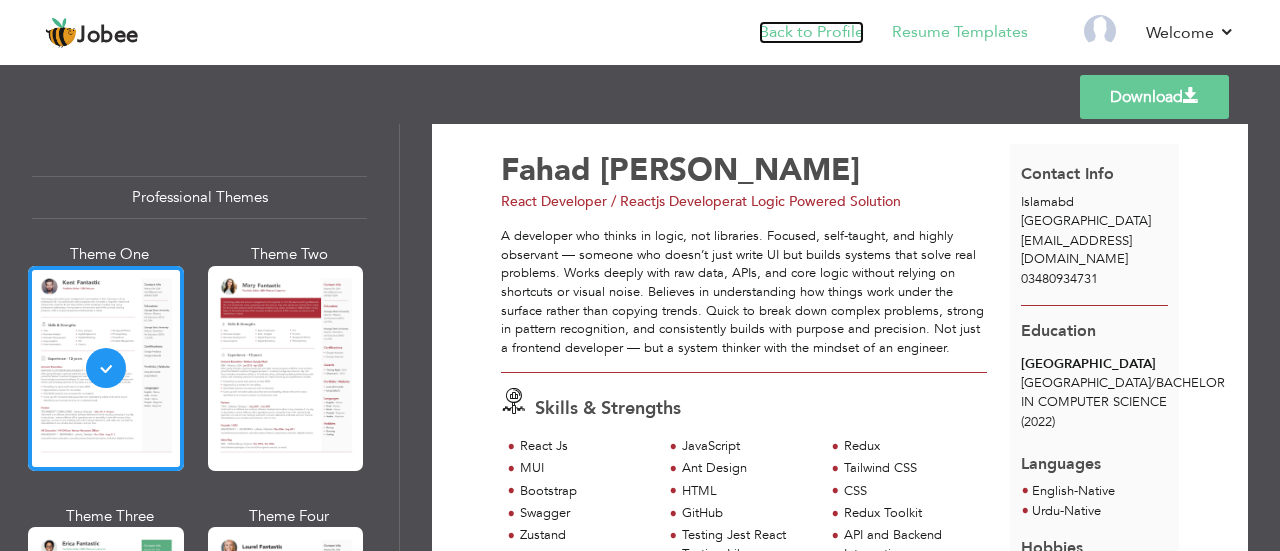 click on "Back to Profile" at bounding box center [811, 32] 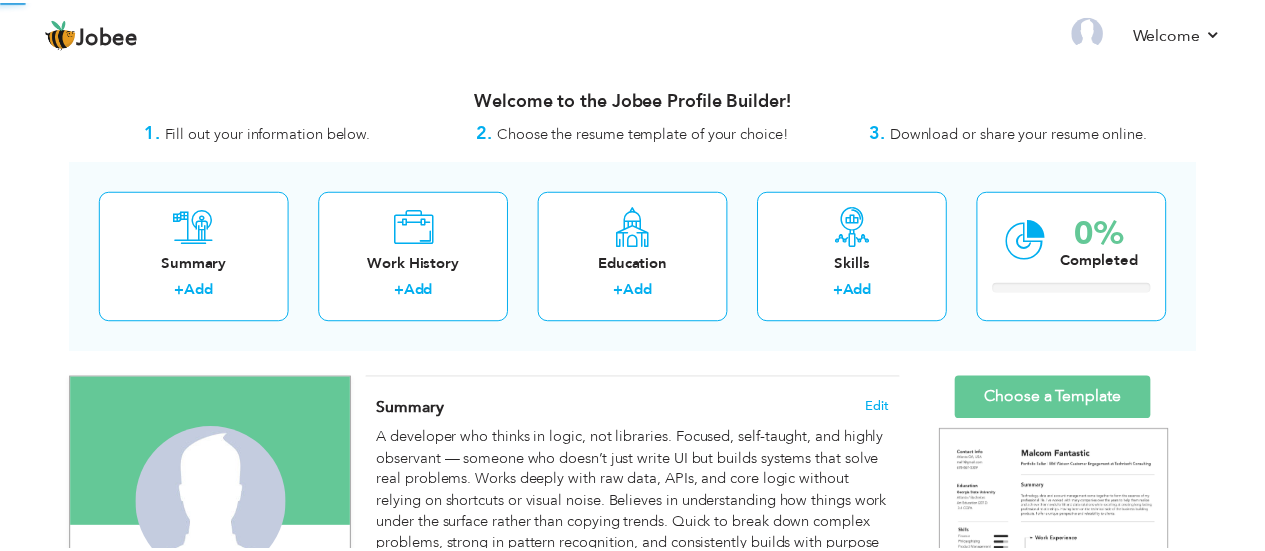 scroll, scrollTop: 0, scrollLeft: 0, axis: both 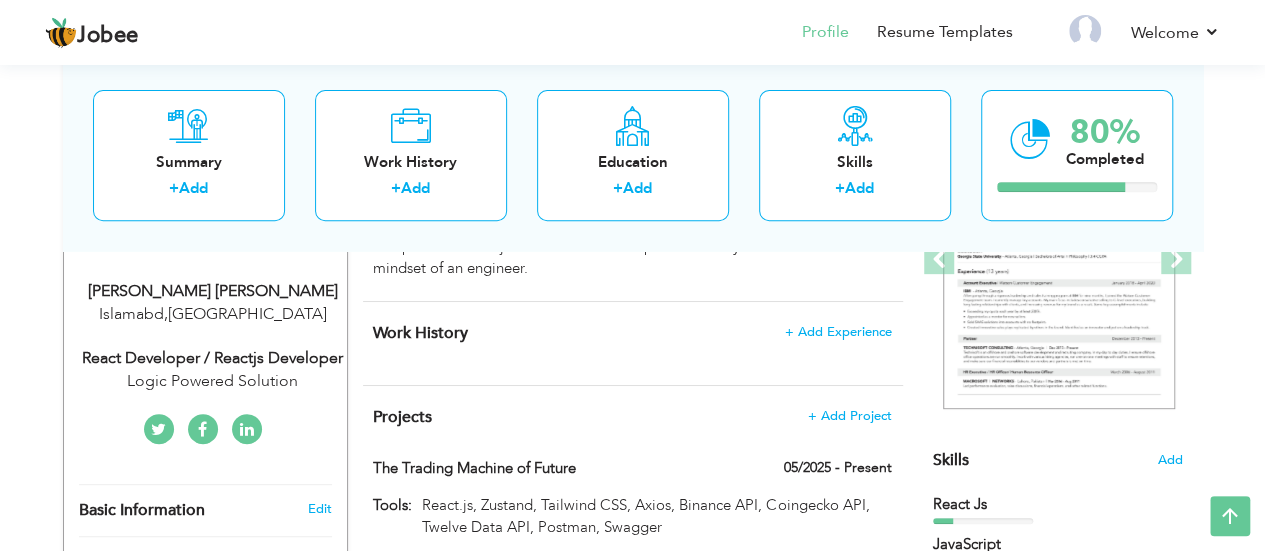 click on "Logic Powered Solution" at bounding box center (213, 381) 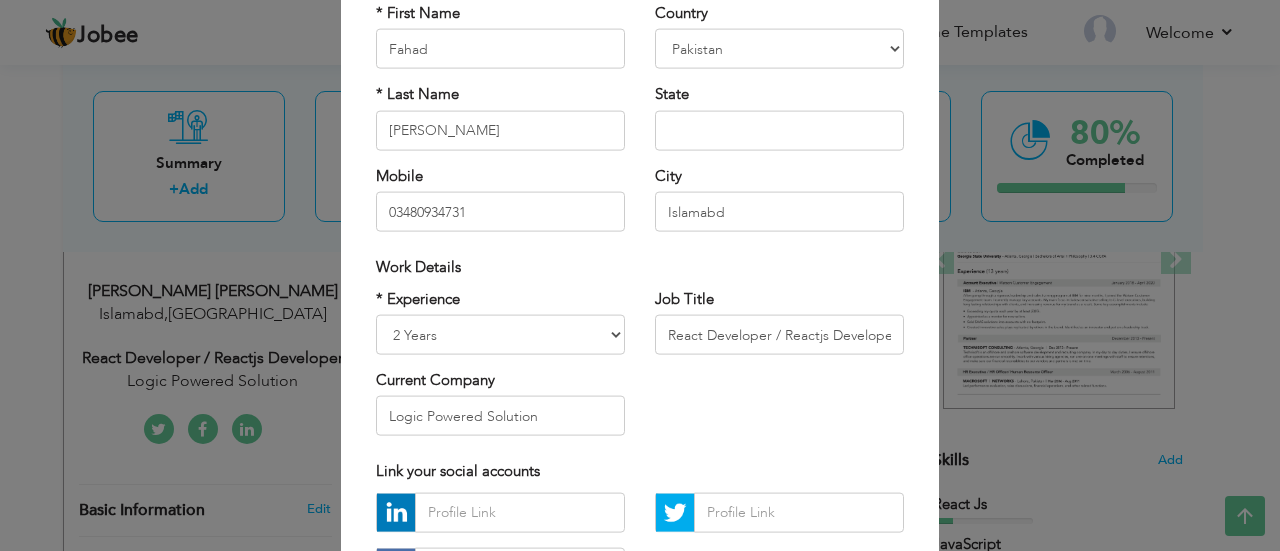 scroll, scrollTop: 190, scrollLeft: 0, axis: vertical 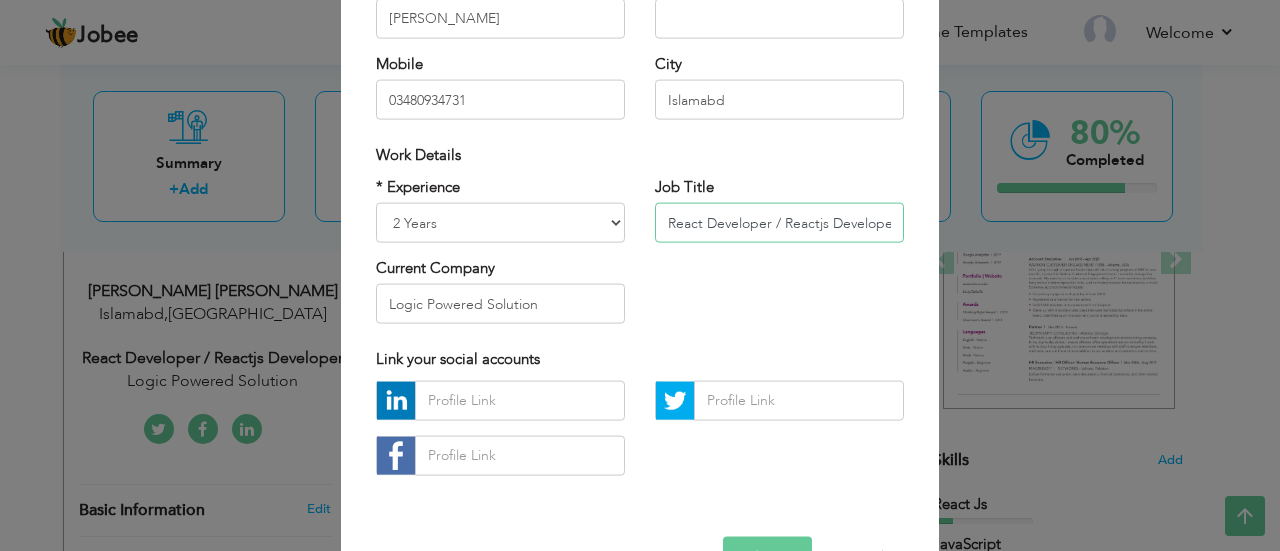 click on "React Developer / Reactjs Developer" at bounding box center [779, 223] 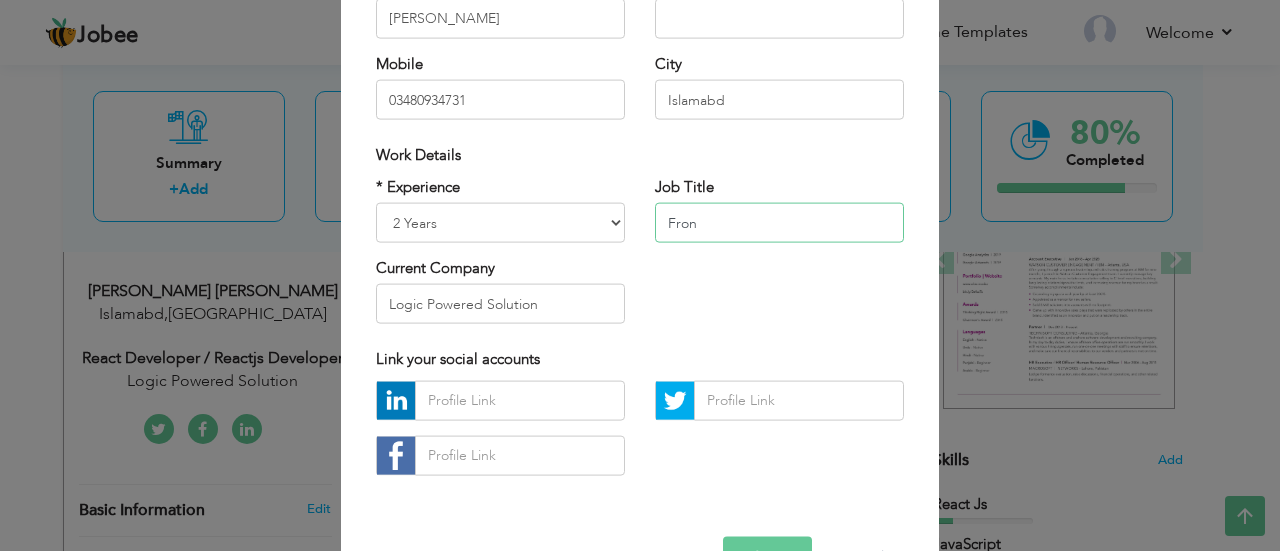 type on "Fron" 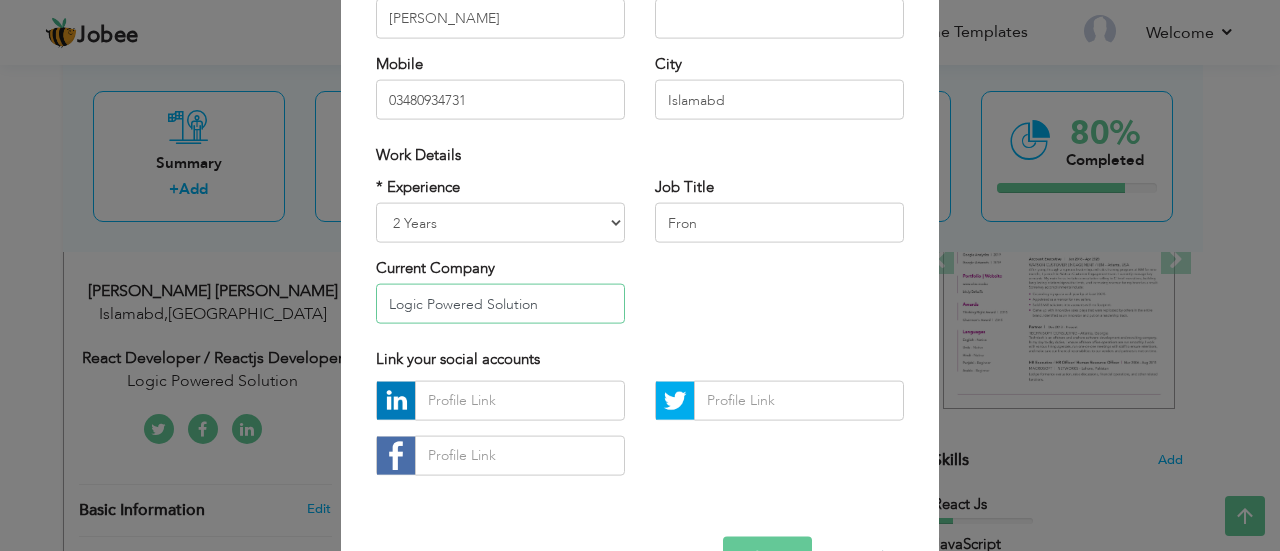 click on "Logic Powered Solution" at bounding box center (500, 304) 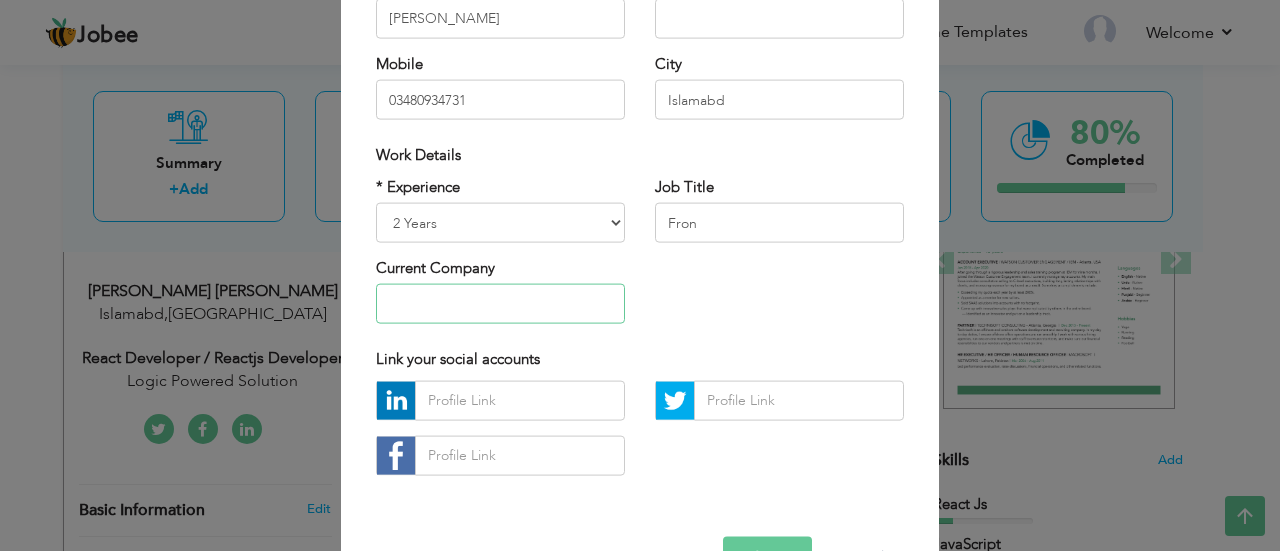 type 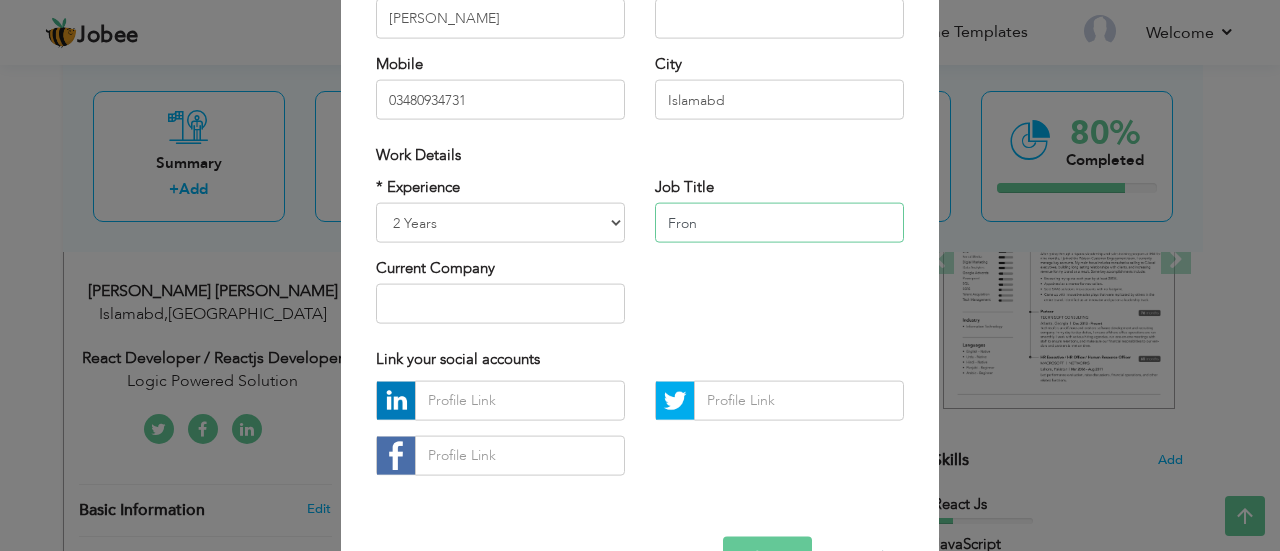 click on "Fron" at bounding box center [779, 223] 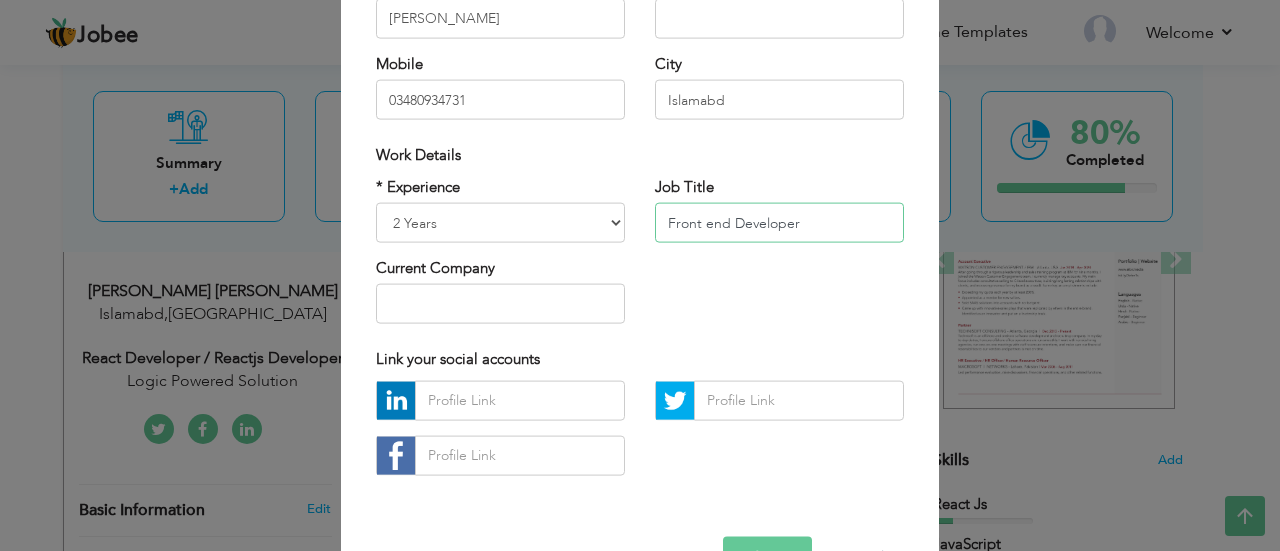 type on "Front end Developer" 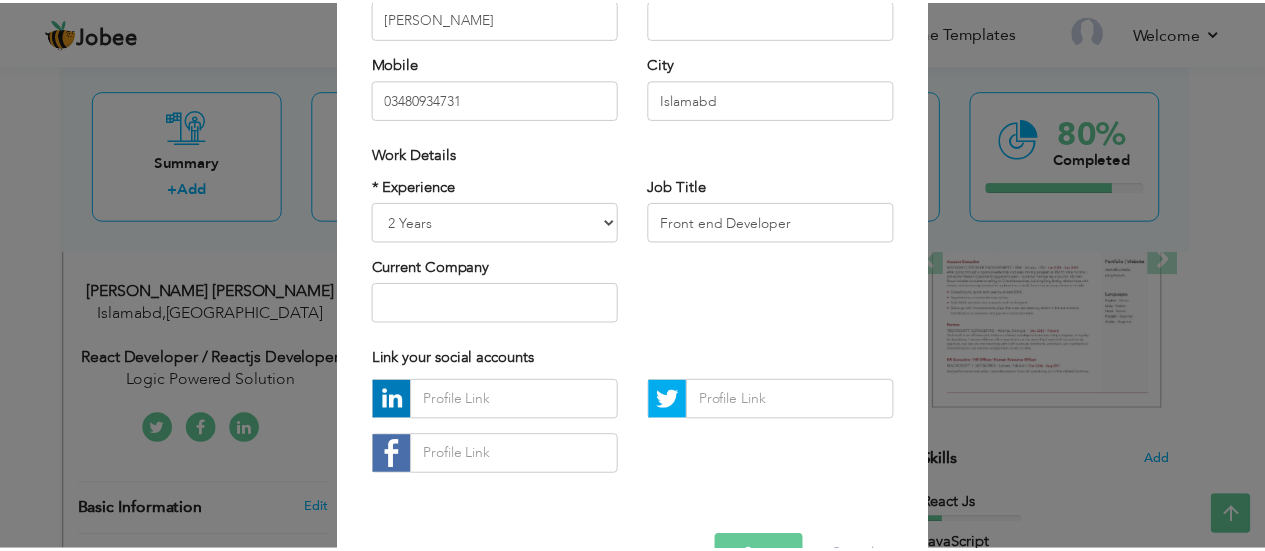 scroll, scrollTop: 342, scrollLeft: 0, axis: vertical 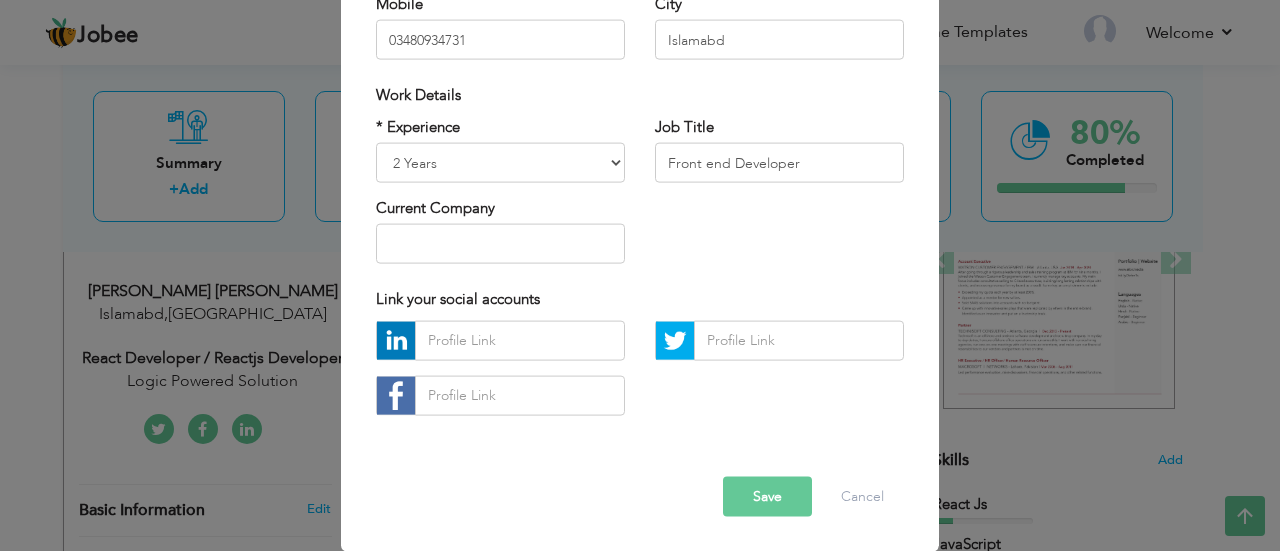 click on "Save" at bounding box center (767, 496) 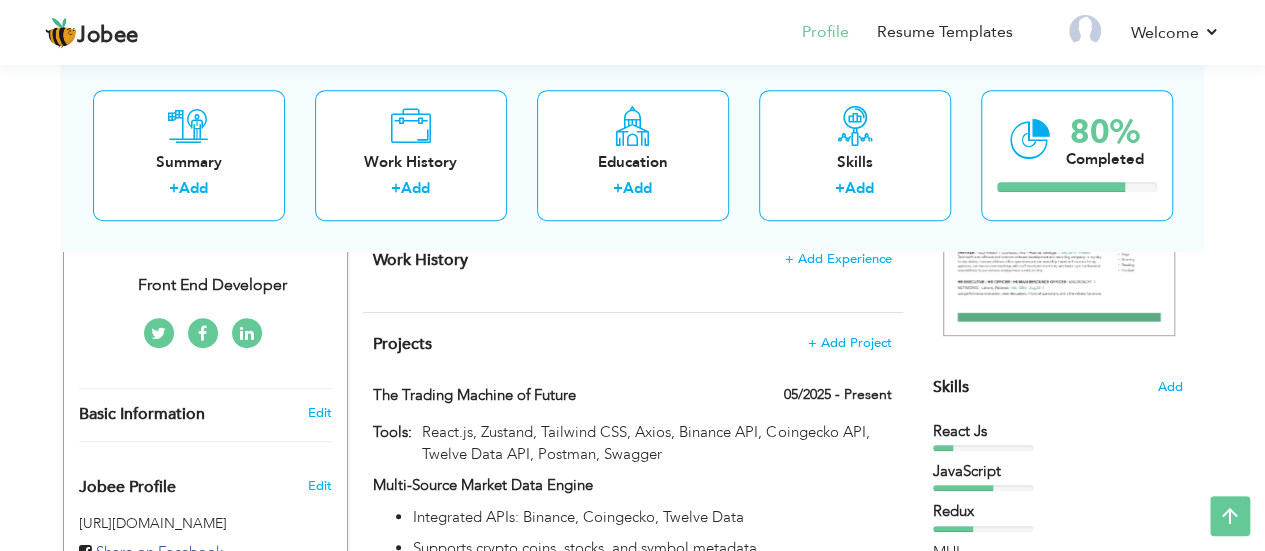 scroll, scrollTop: 444, scrollLeft: 0, axis: vertical 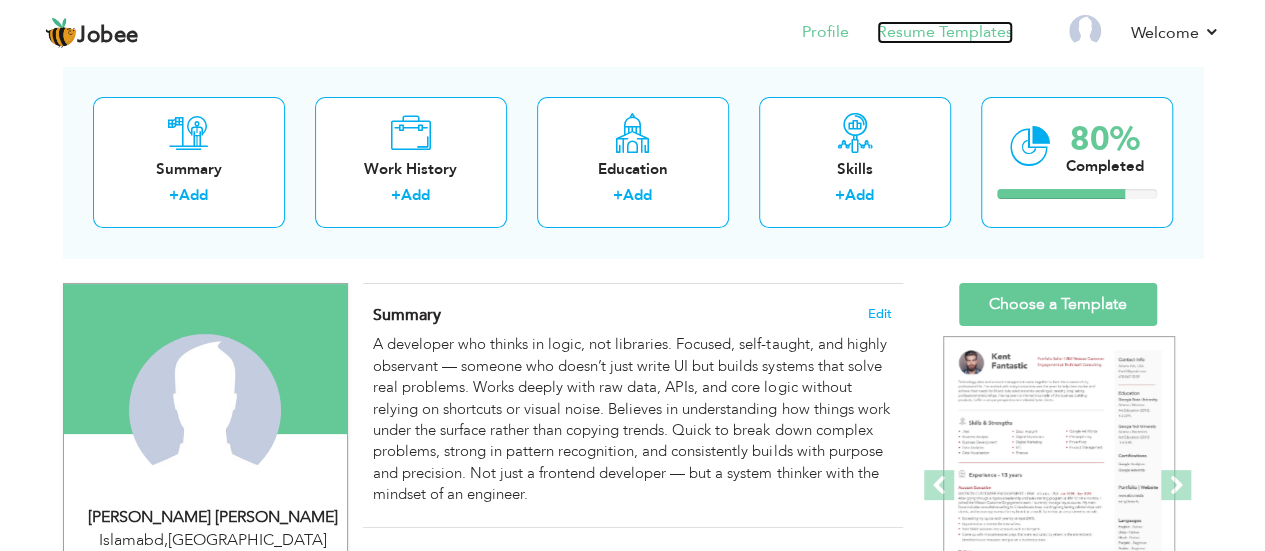 click on "Resume Templates" at bounding box center (945, 32) 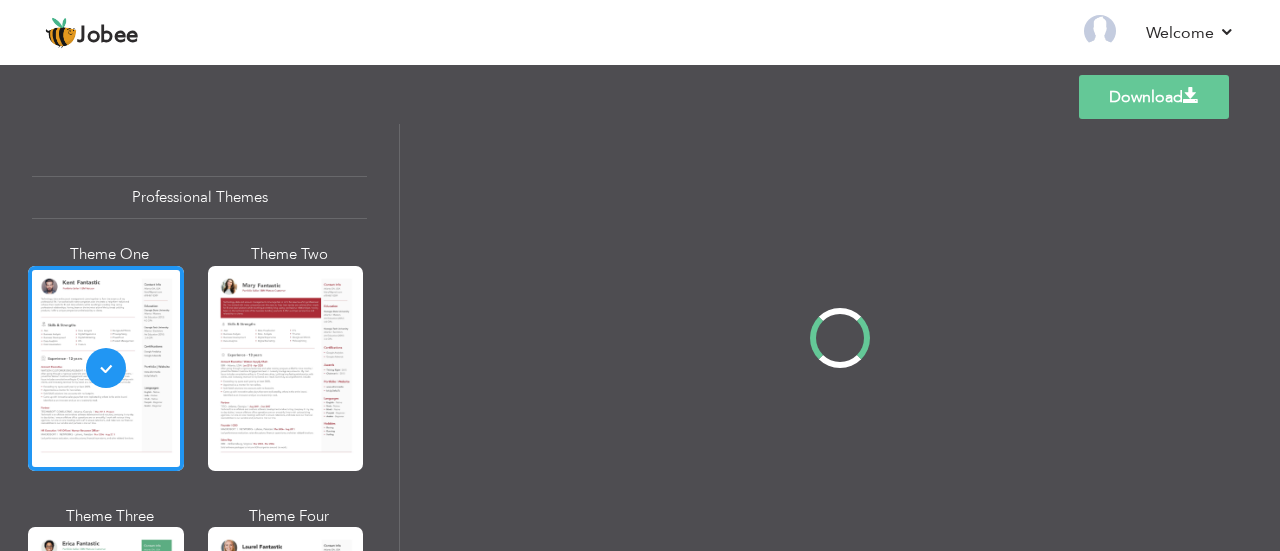 scroll, scrollTop: 0, scrollLeft: 0, axis: both 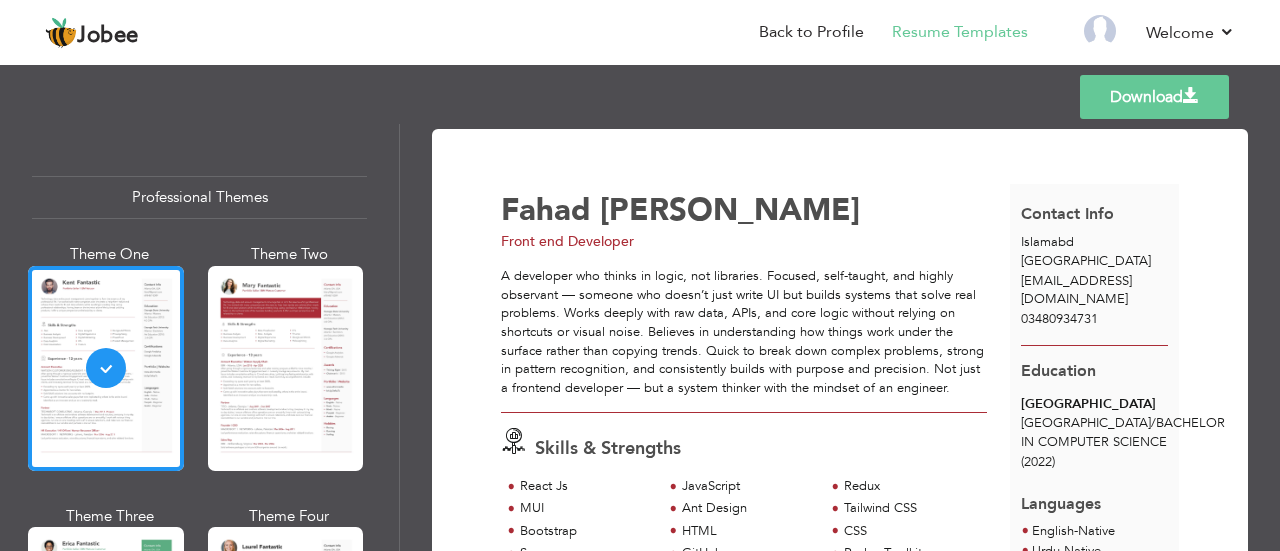 click on "A developer who thinks in logic, not libraries. Focused, self-taught, and highly observant — someone who doesn’t just write UI but builds systems that solve real problems. Works deeply with raw data, APIs, and core logic without relying on shortcuts or visual noise. Believes in understanding how things work under the surface rather than copying trends. Quick to break down complex problems, strong in pattern recognition, and consistently builds with purpose and precision. Not just a frontend developer — but a system thinker with the mindset of an engineer." at bounding box center (744, 332) 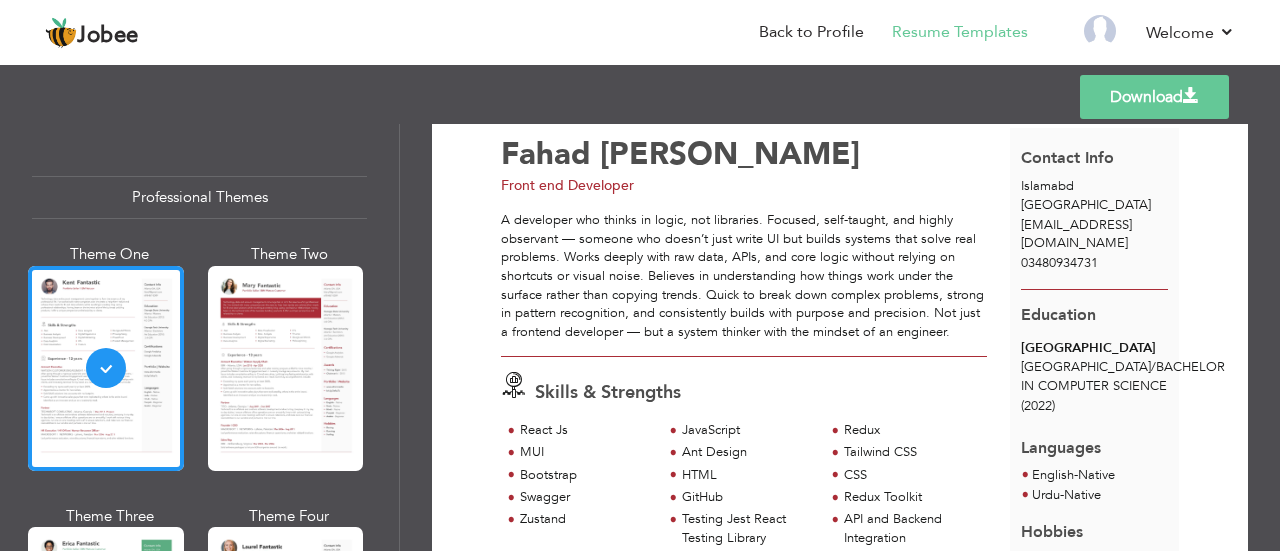 scroll, scrollTop: 0, scrollLeft: 0, axis: both 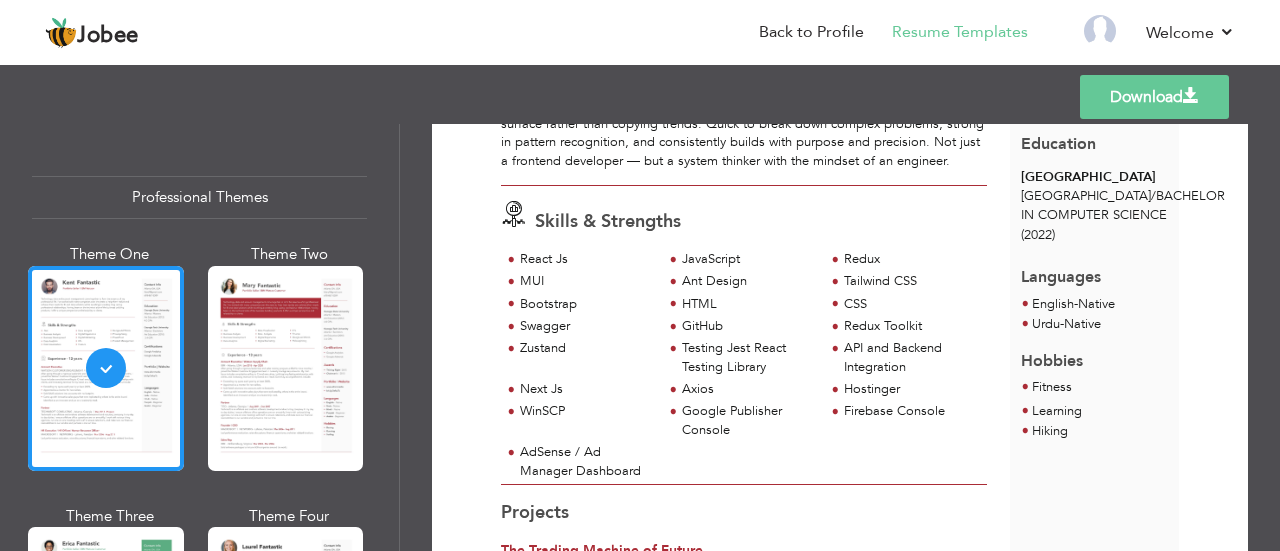 click on "Axios" at bounding box center (747, 389) 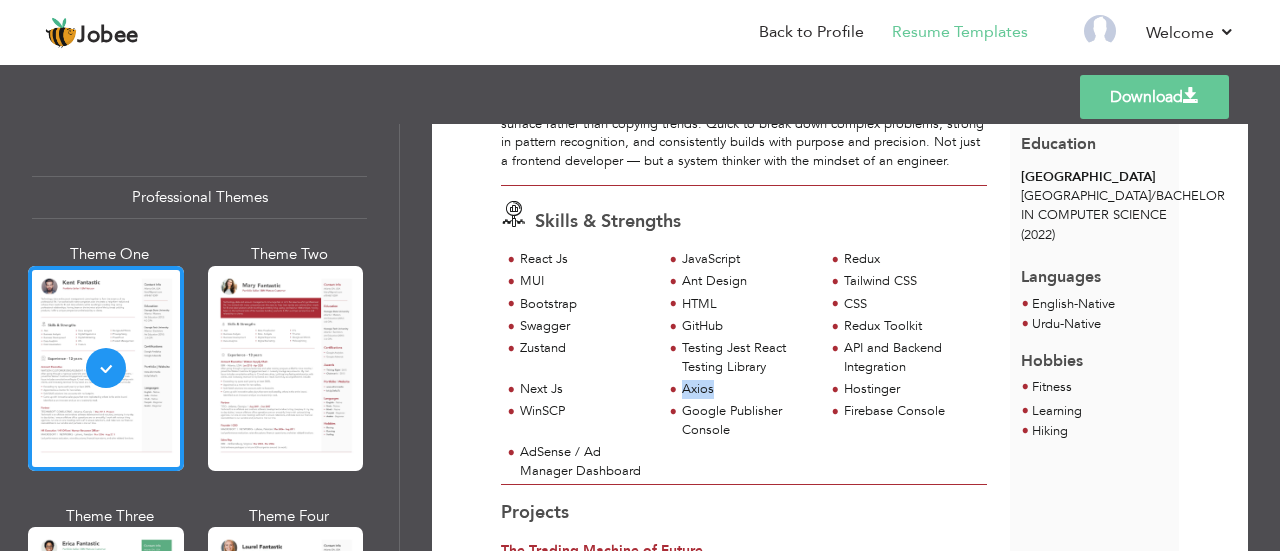 click on "Axios" at bounding box center (747, 389) 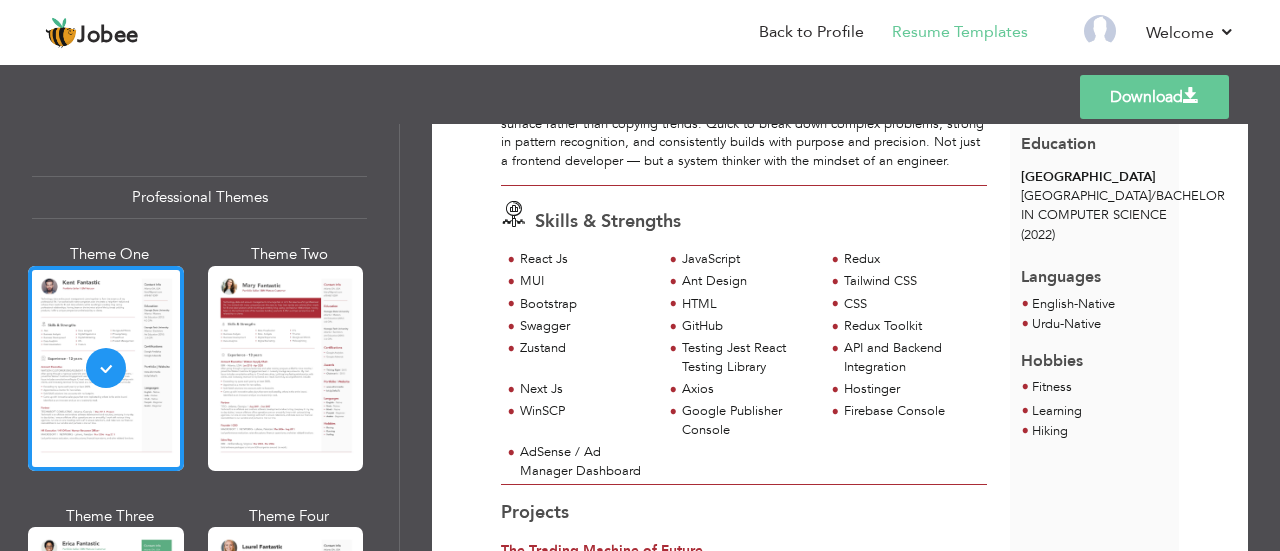 click on "Next Js" at bounding box center [585, 389] 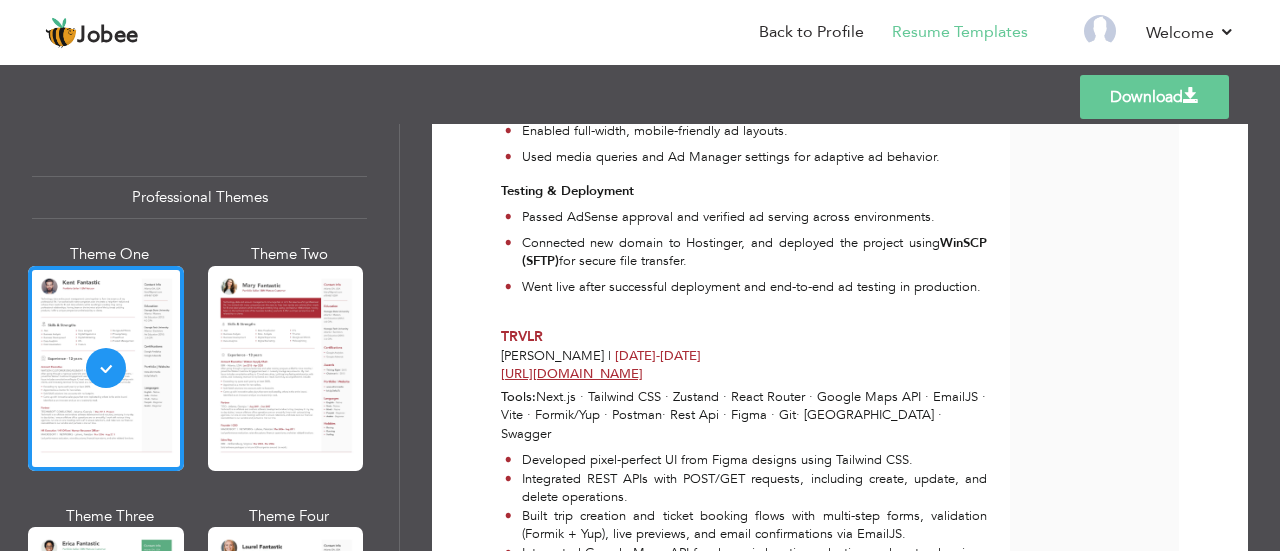 scroll, scrollTop: 2123, scrollLeft: 0, axis: vertical 